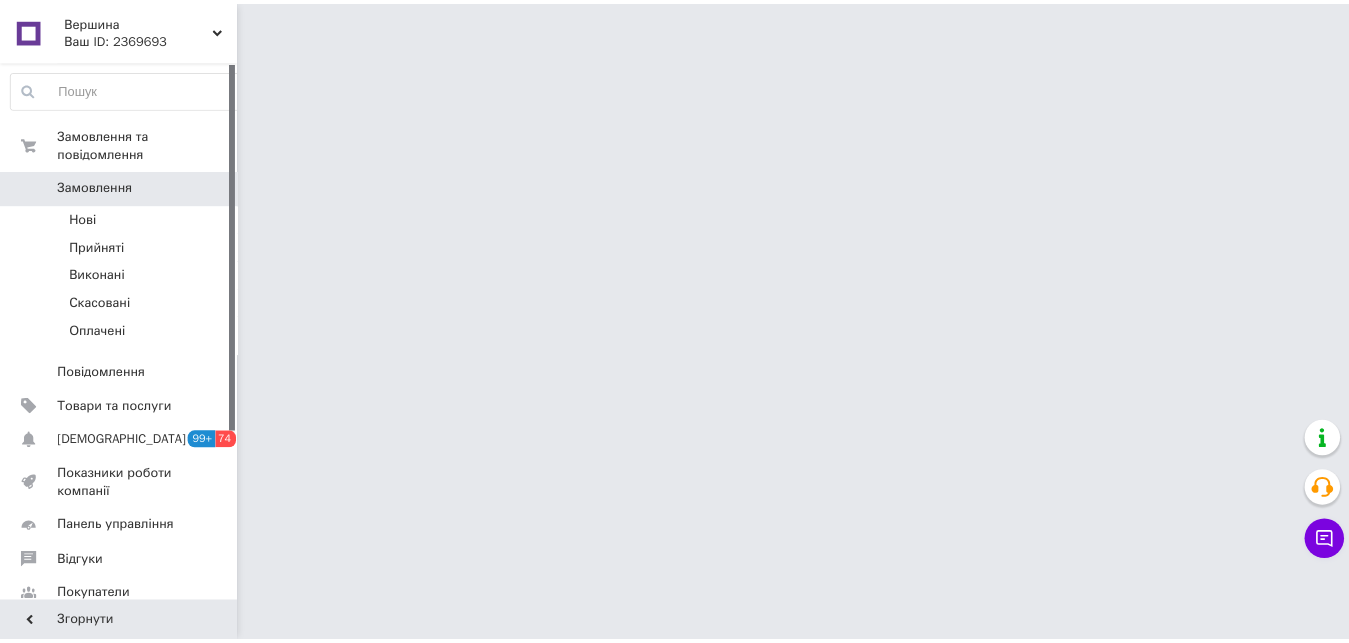 scroll, scrollTop: 0, scrollLeft: 0, axis: both 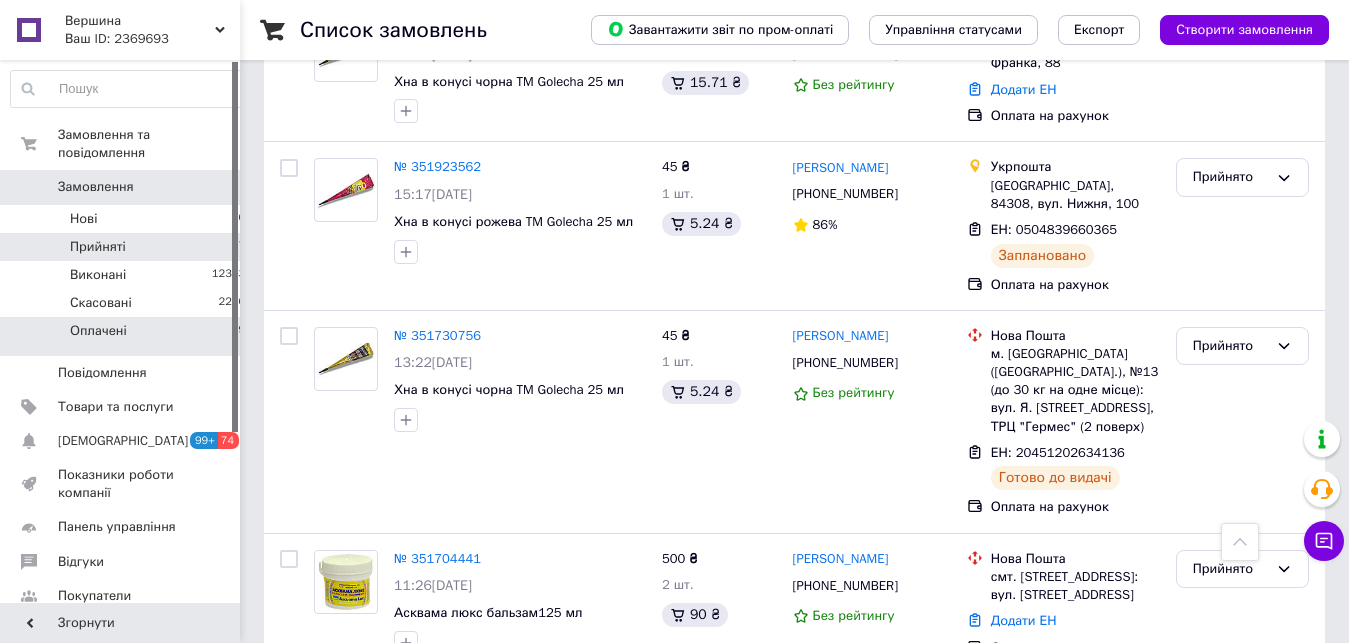 click on "Оплачені 39" at bounding box center [128, 336] 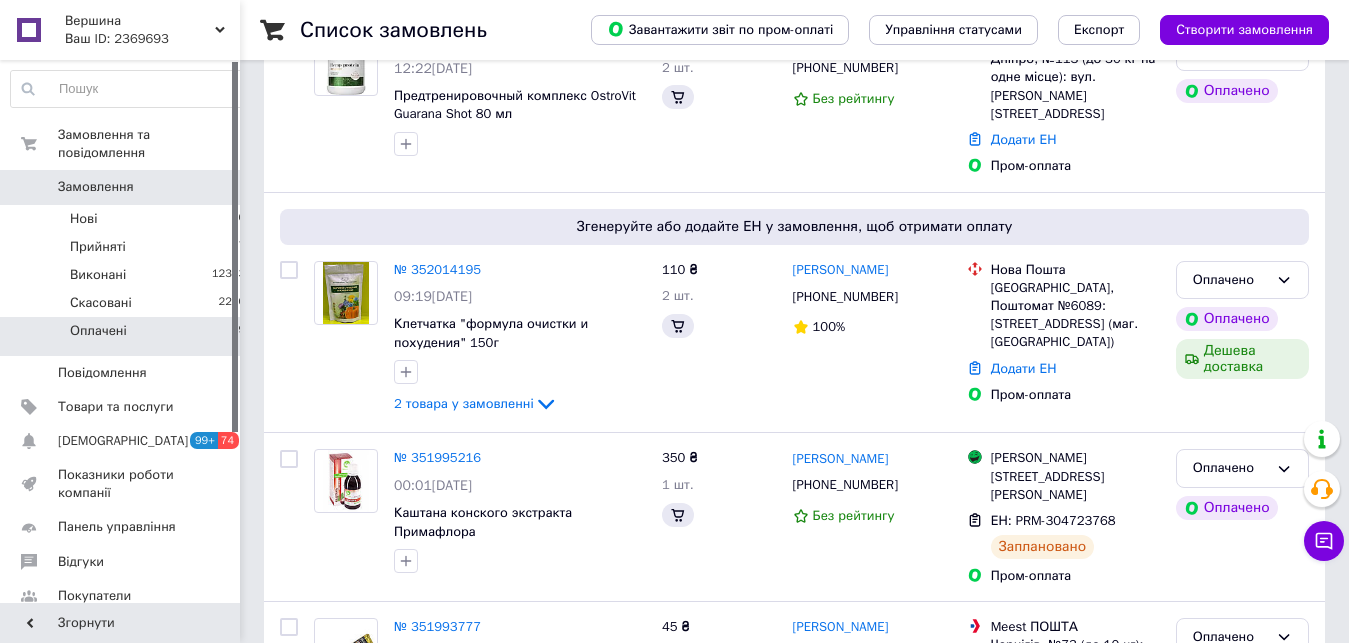 scroll, scrollTop: 0, scrollLeft: 0, axis: both 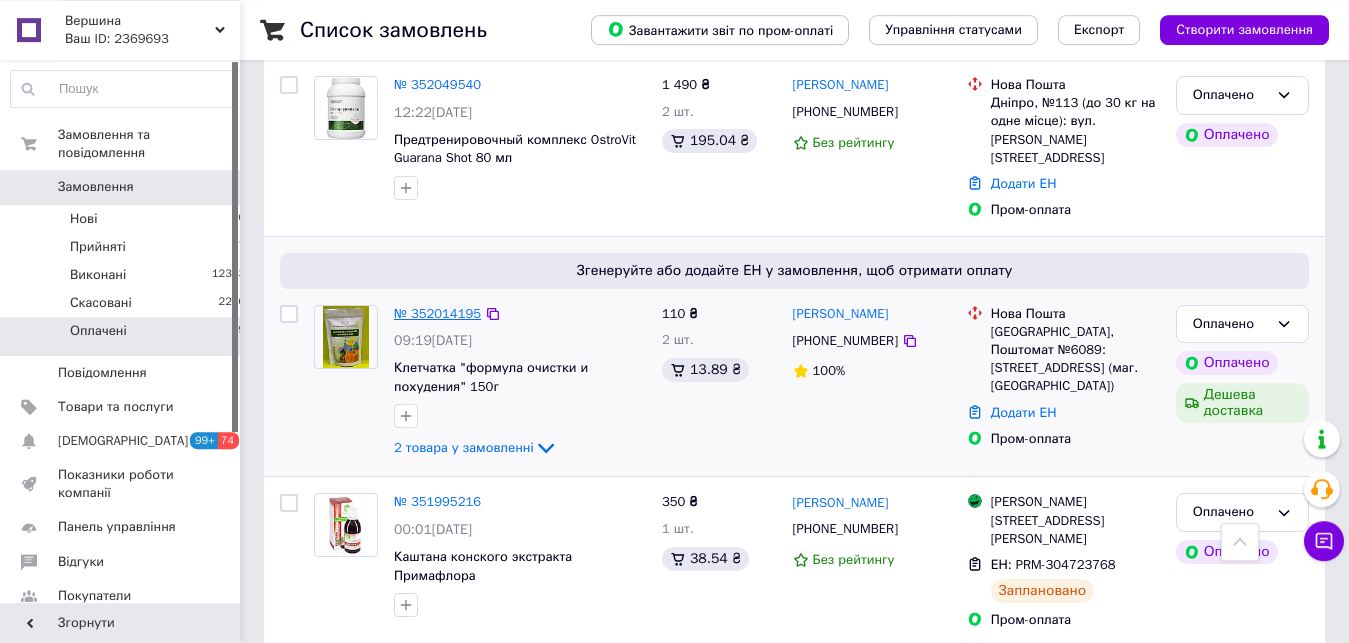 click on "№ 352014195" at bounding box center [437, 313] 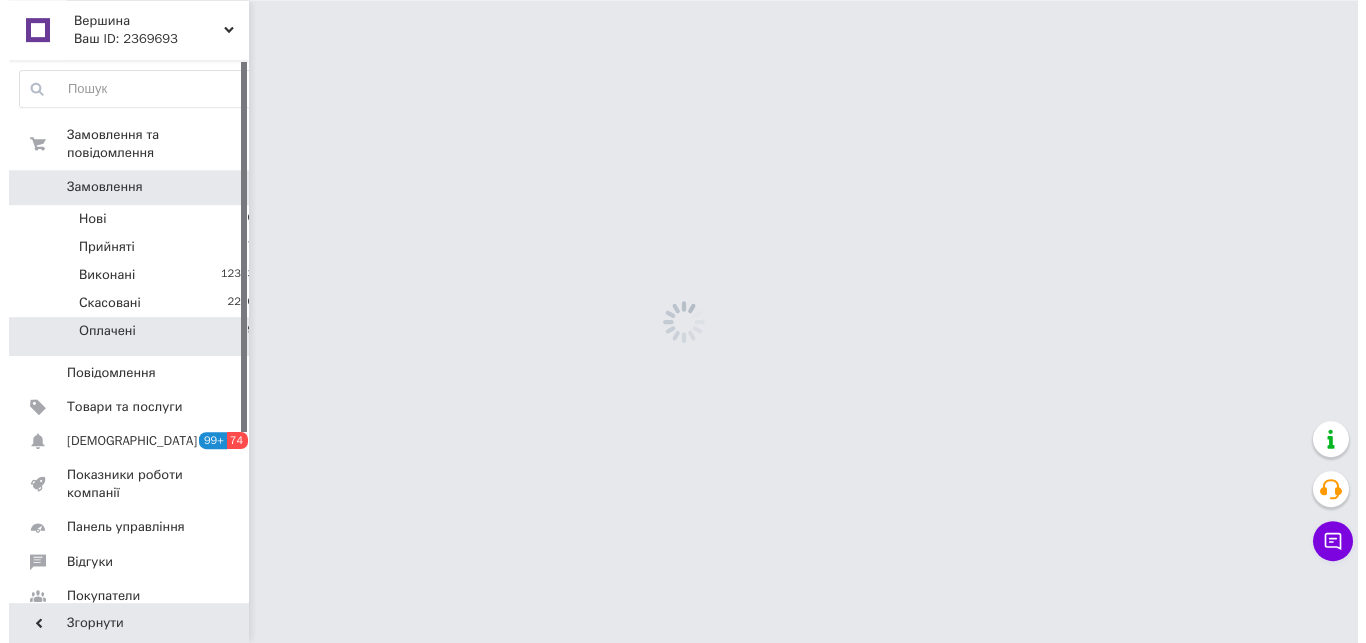 scroll, scrollTop: 0, scrollLeft: 0, axis: both 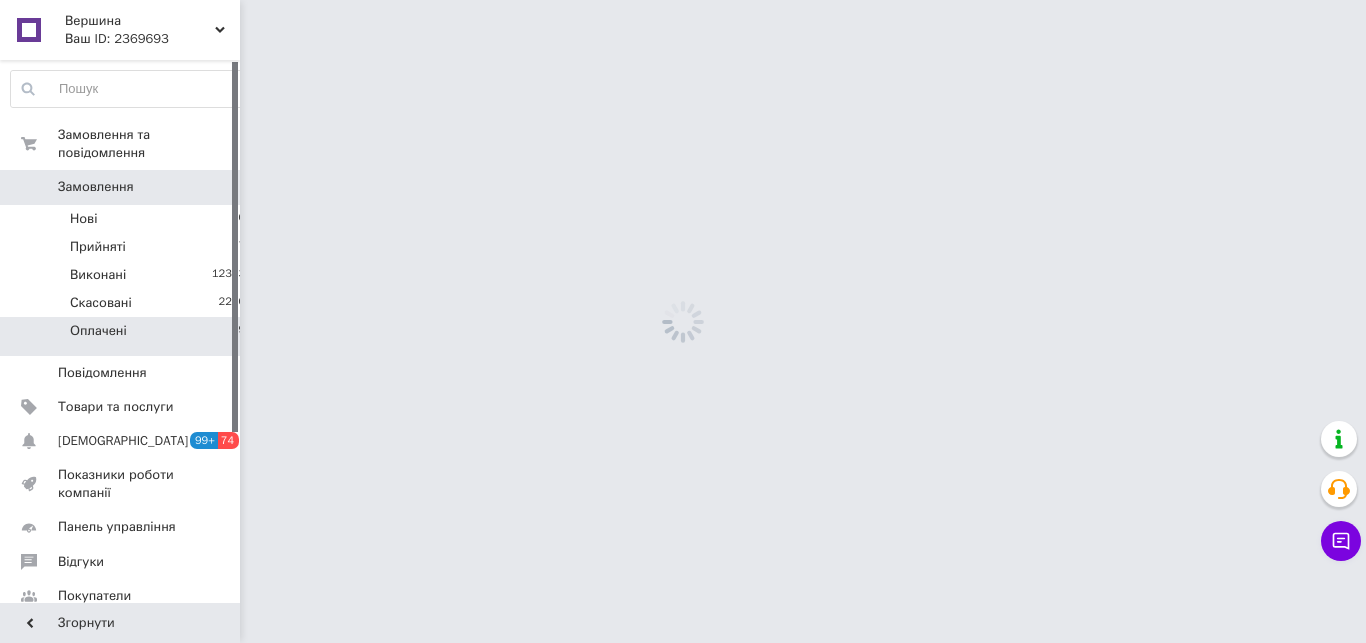 click on "Вершина Ваш ID: 2369693 Сайт Вершина Кабінет покупця Перевірити стан системи Сторінка на порталі Довідка Вийти Замовлення та повідомлення Замовлення 0 Нові 0 Прийняті 7 Виконані 12383 Скасовані 2260 Оплачені 39 Повідомлення 0 Товари та послуги Сповіщення 99+ 74 Показники роботи компанії Панель управління Відгуки Покупатели Каталог ProSale Аналітика Управління сайтом Гаманець компанії Маркет Налаштування Тарифи та рахунки Prom топ Згорнути" at bounding box center [683, 0] 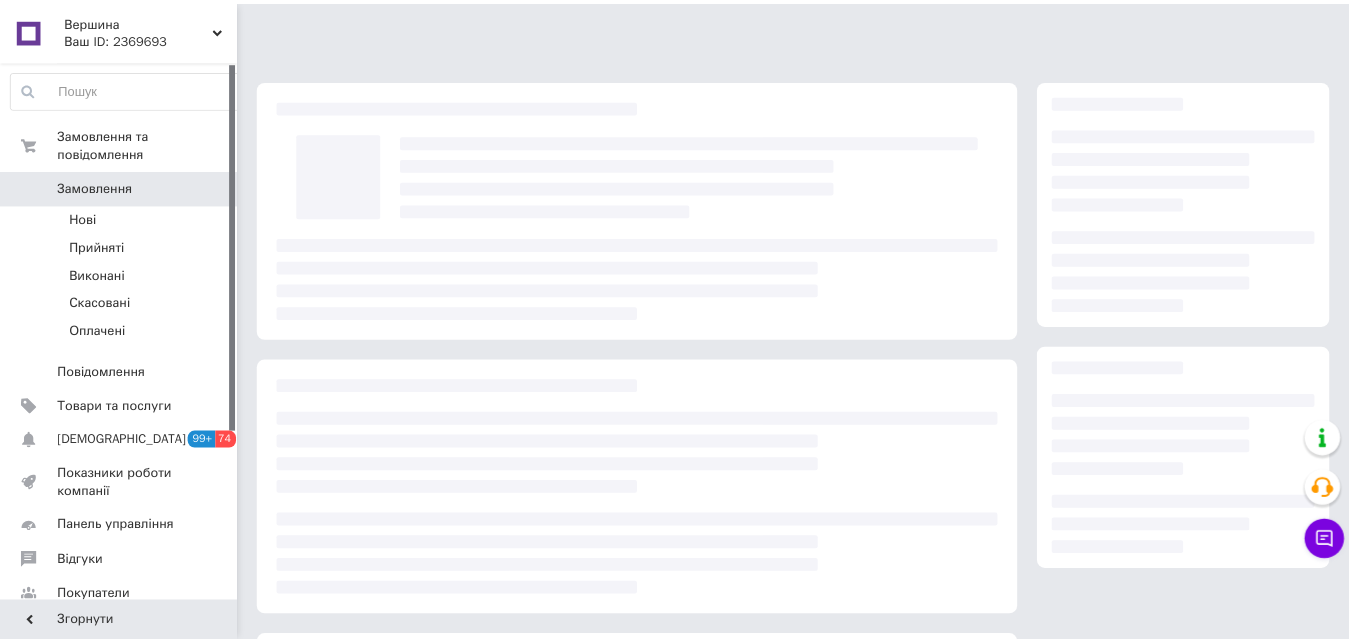 scroll, scrollTop: 0, scrollLeft: 0, axis: both 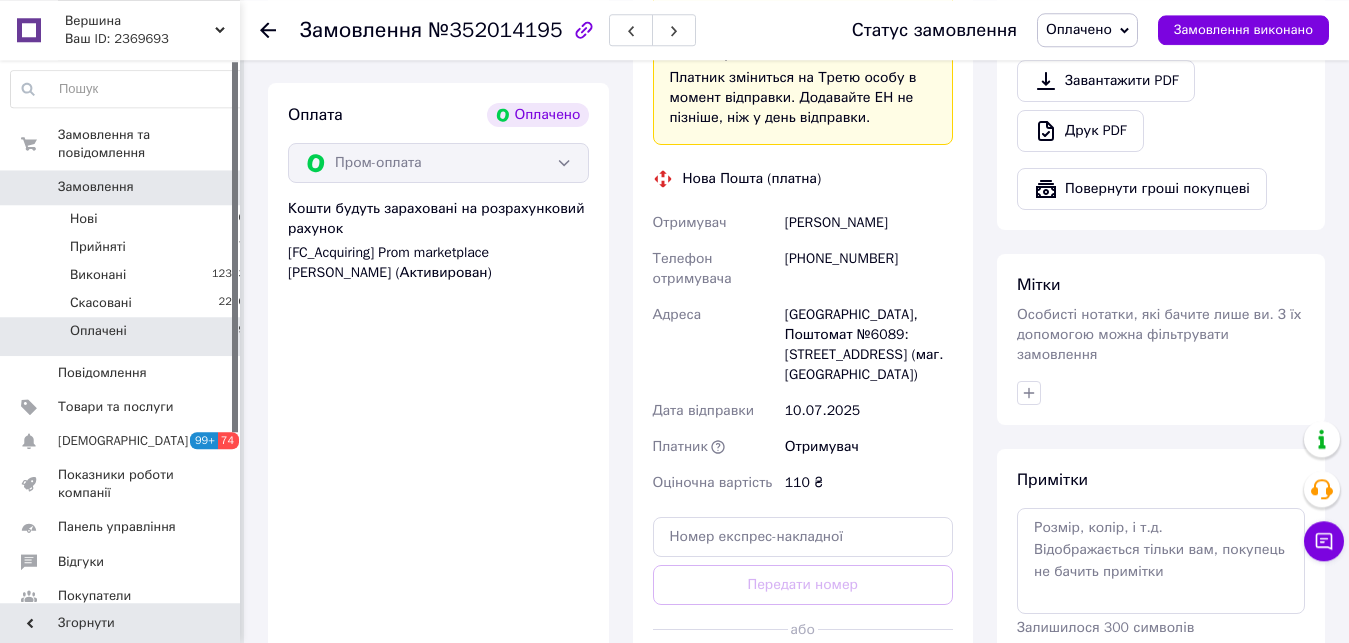 click on "Оплачені 39" at bounding box center (128, 336) 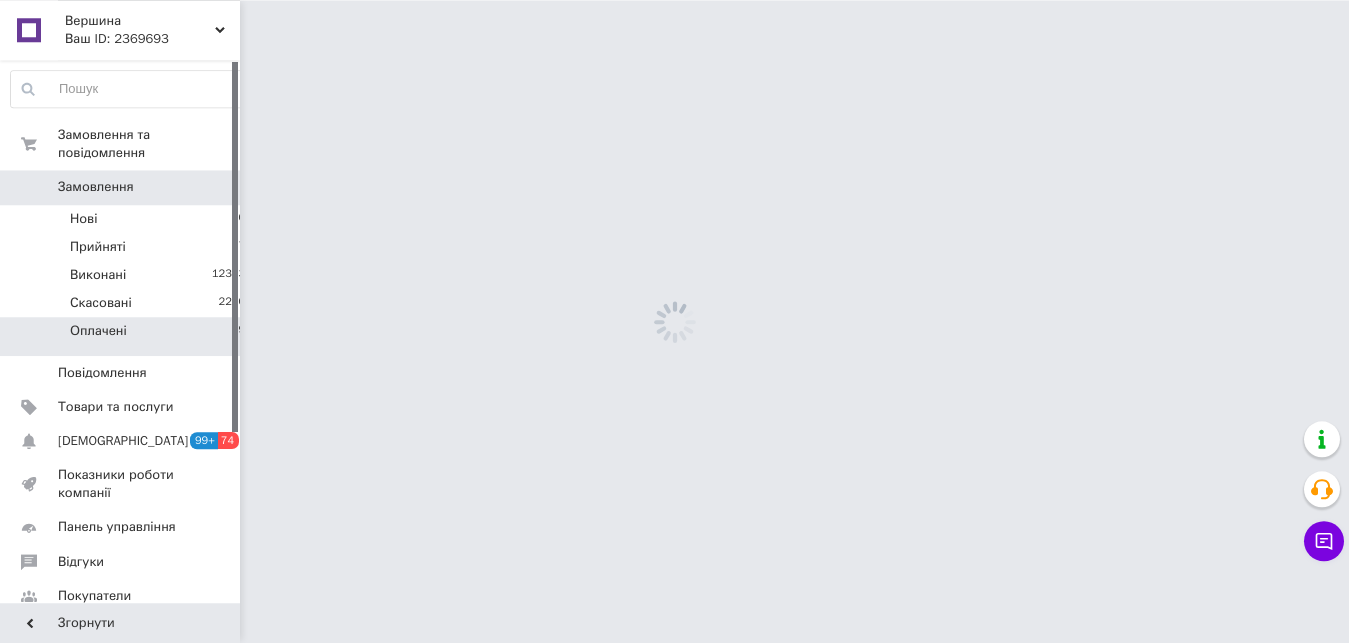 scroll, scrollTop: 0, scrollLeft: 0, axis: both 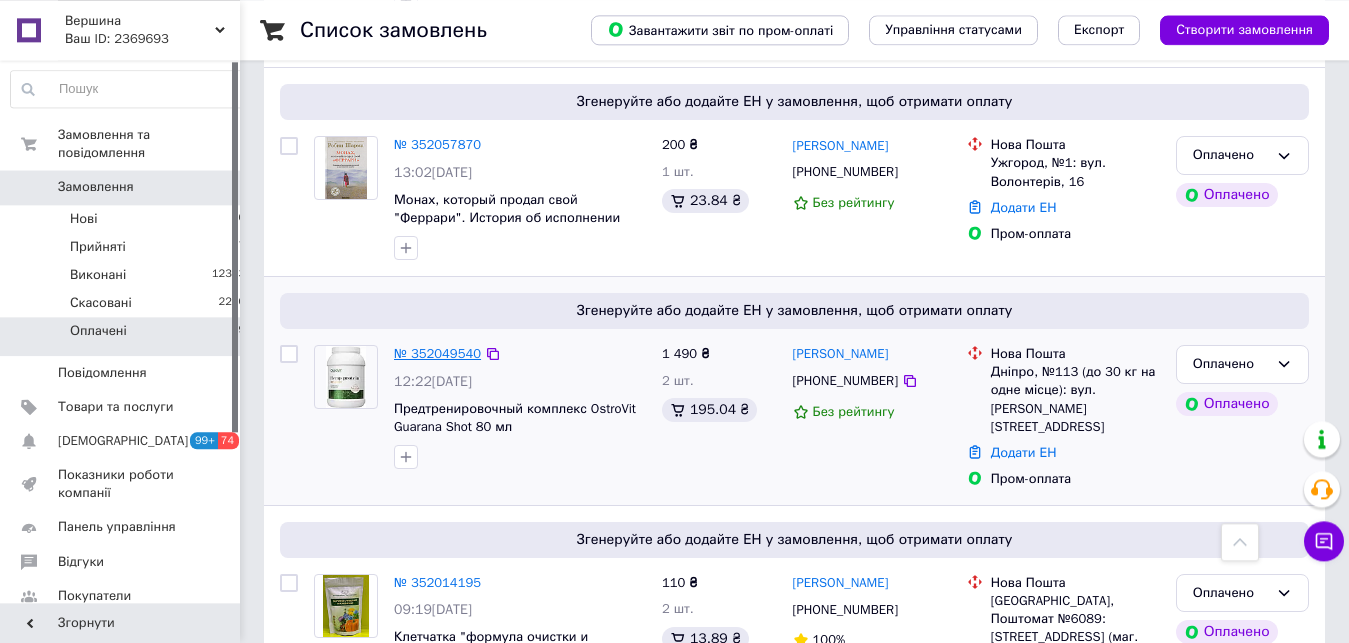 click on "№ 352049540" at bounding box center (437, 353) 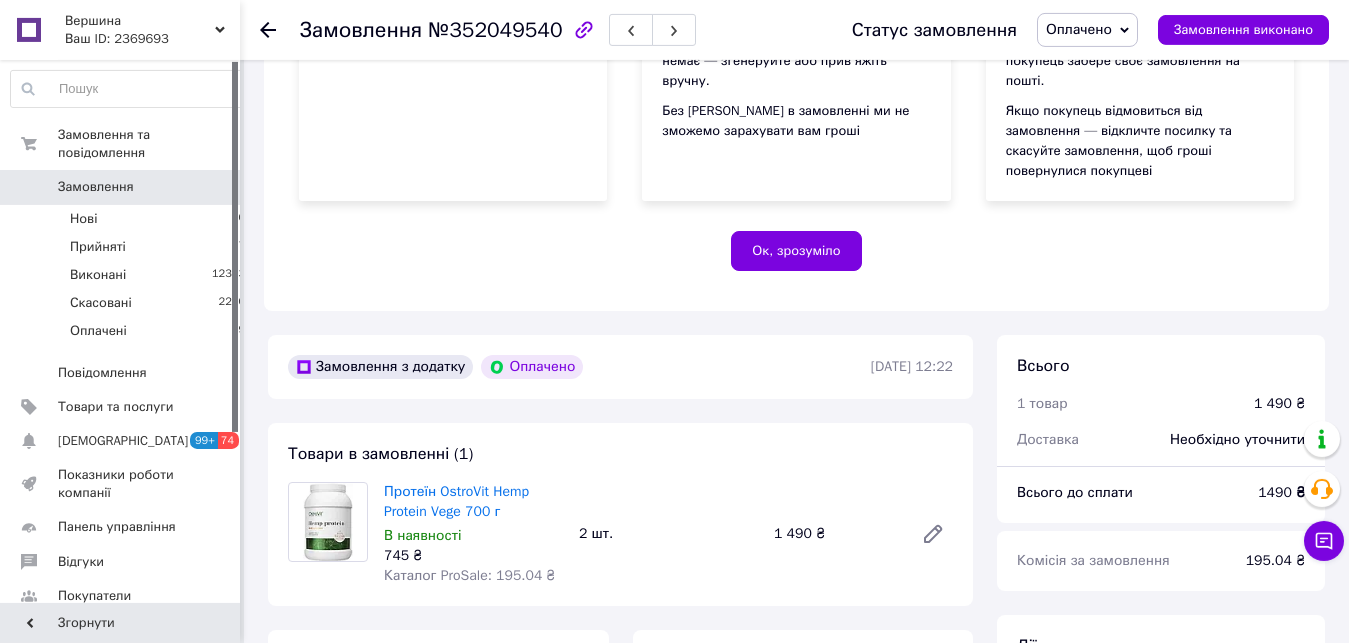 scroll, scrollTop: 333, scrollLeft: 0, axis: vertical 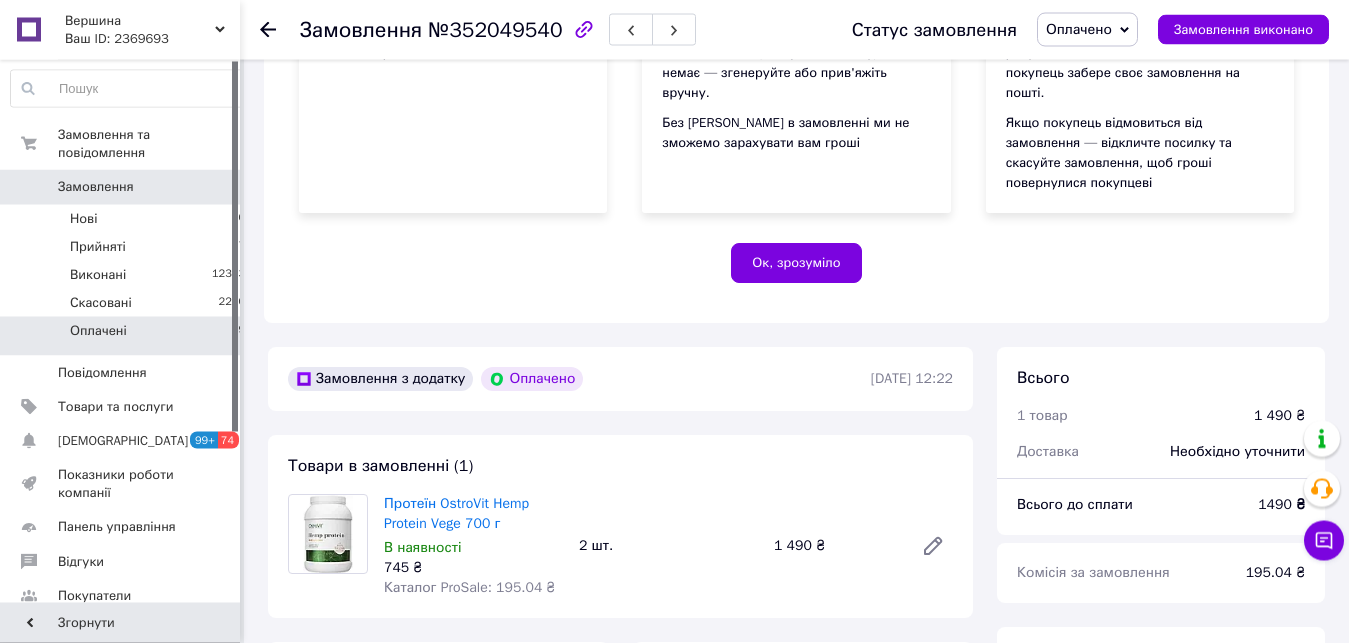 click on "Оплачені 39" at bounding box center (128, 336) 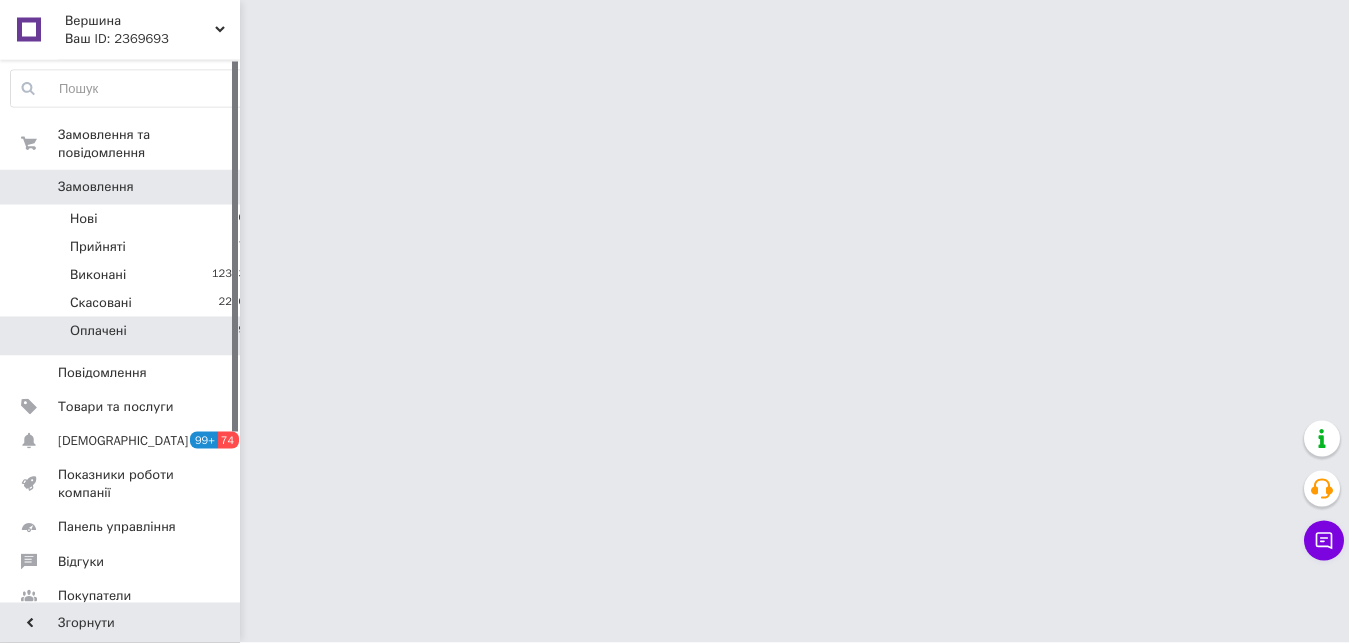 scroll, scrollTop: 0, scrollLeft: 0, axis: both 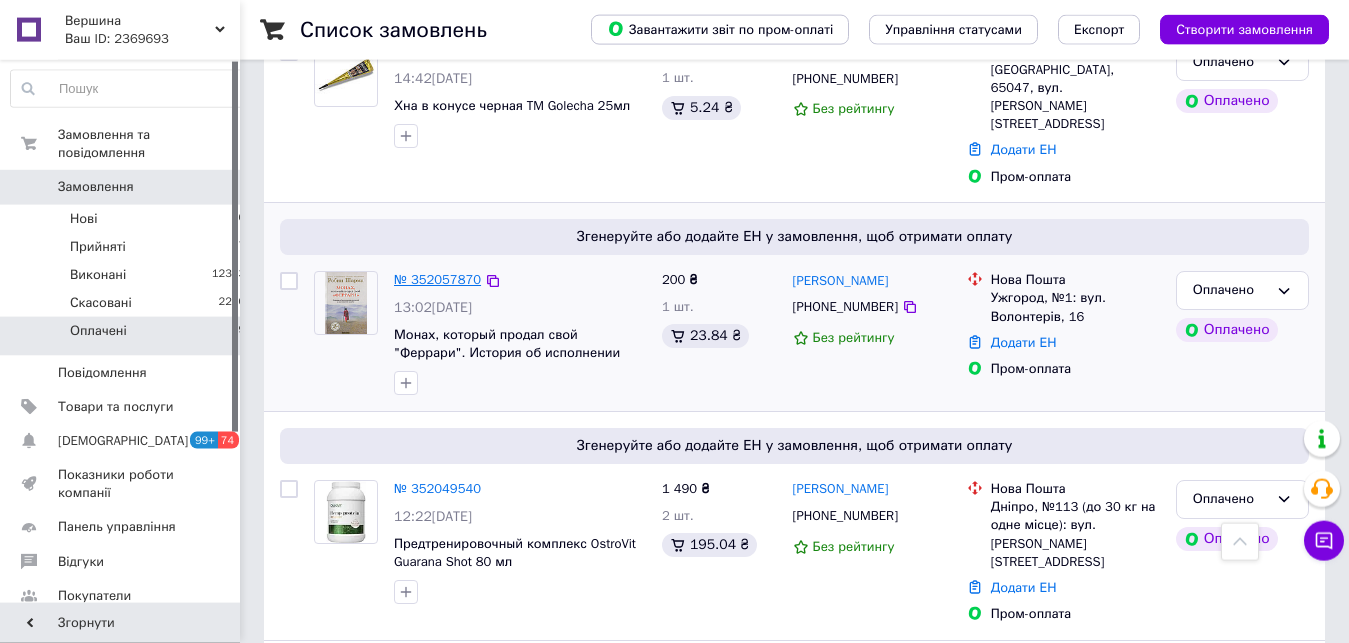 click on "№ 352057870" at bounding box center [437, 279] 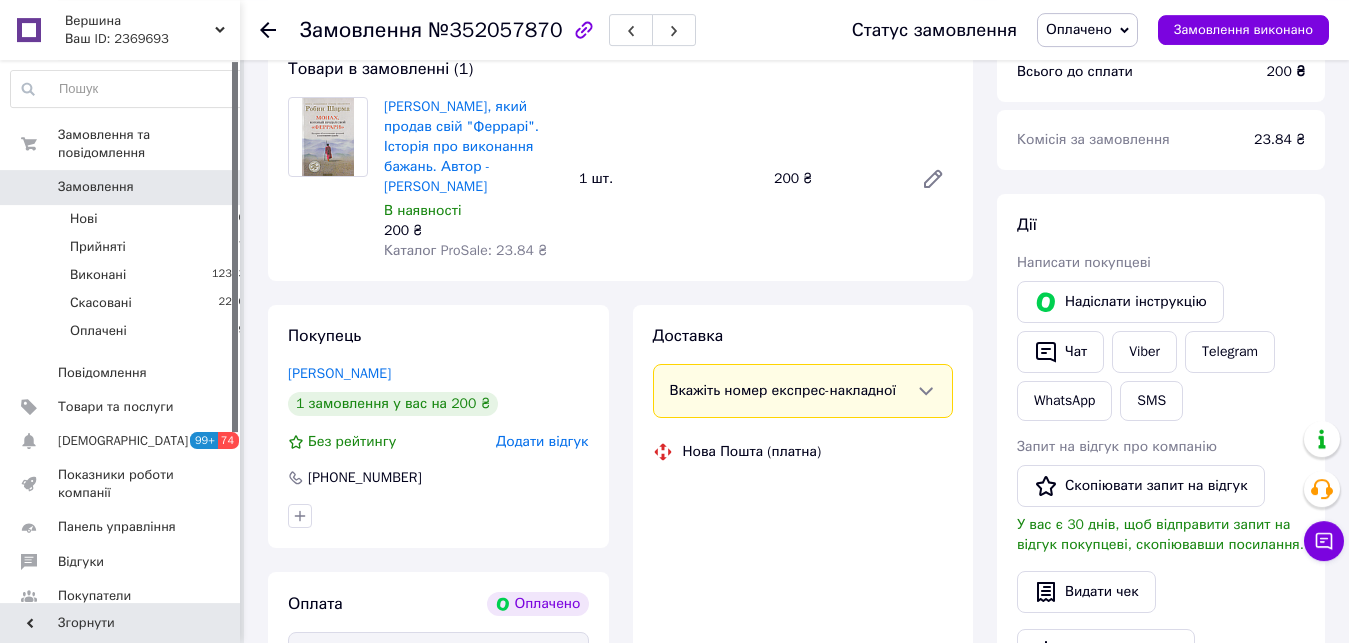 scroll, scrollTop: 775, scrollLeft: 0, axis: vertical 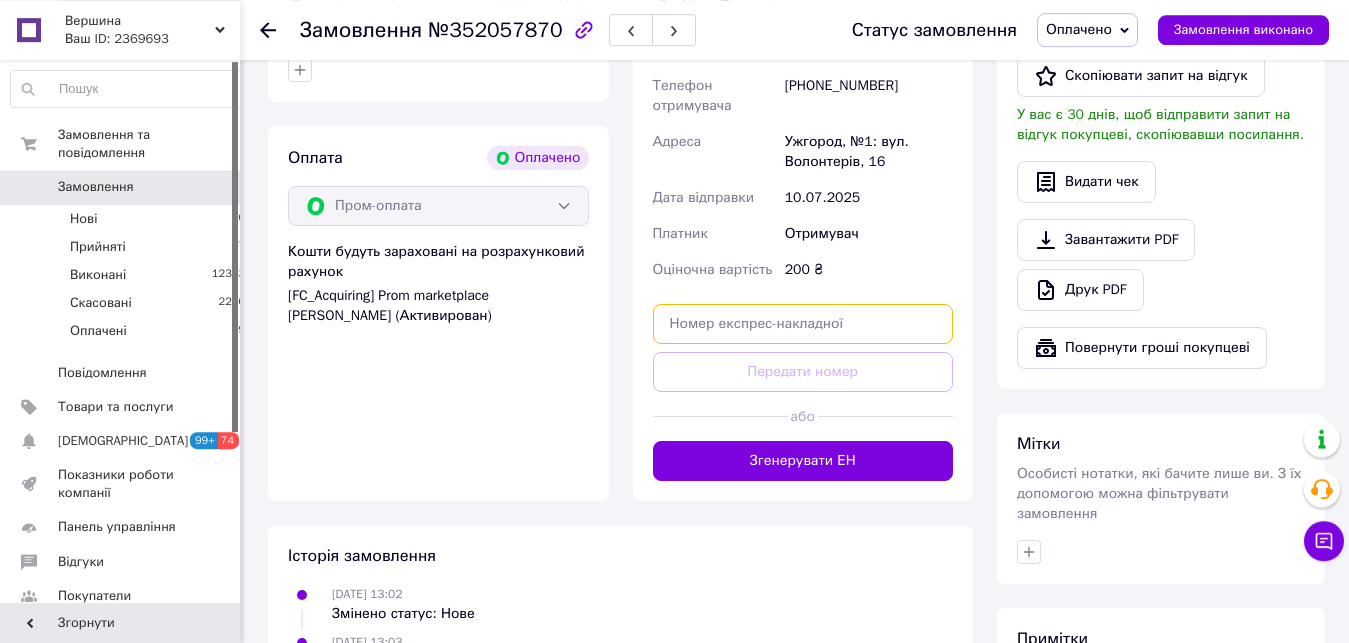 click at bounding box center [803, 324] 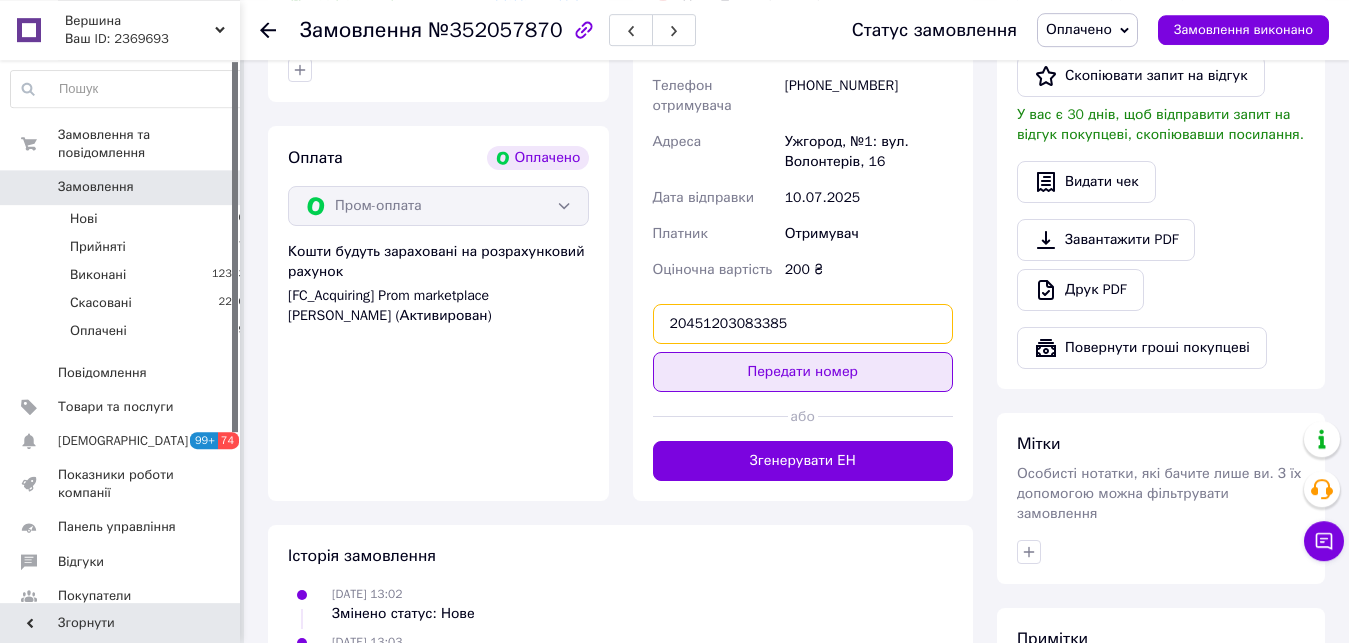 type on "20451203083385" 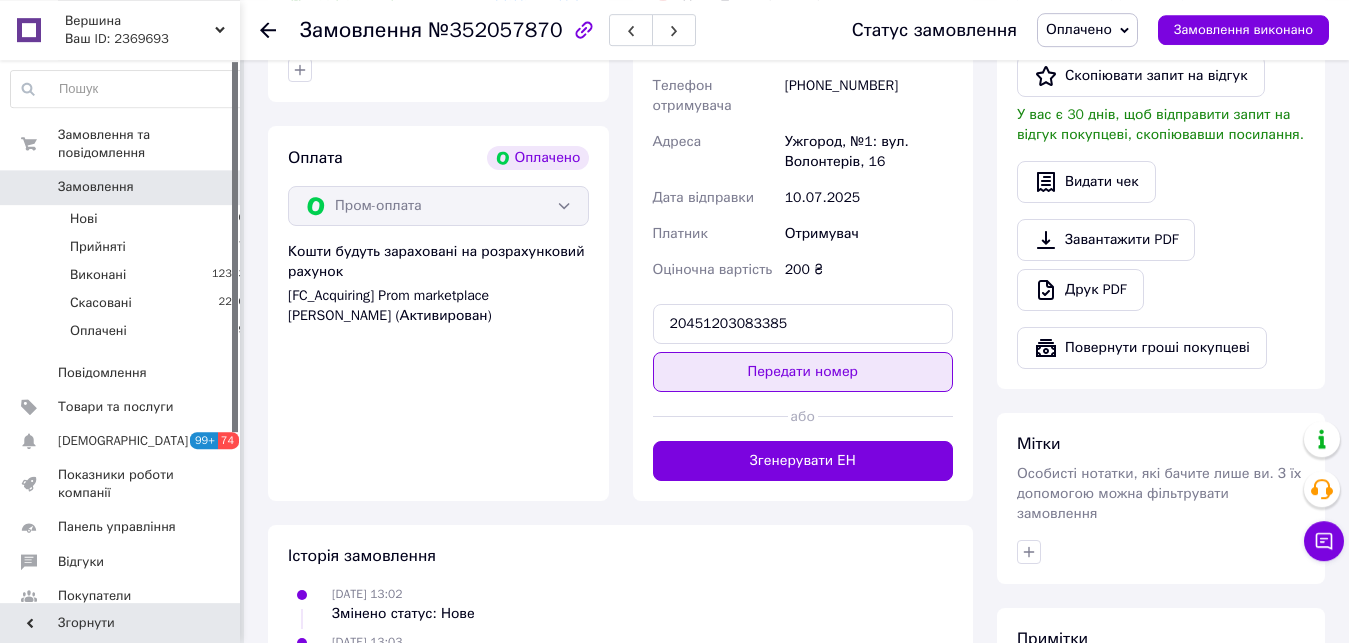 click on "Передати номер" at bounding box center (803, 372) 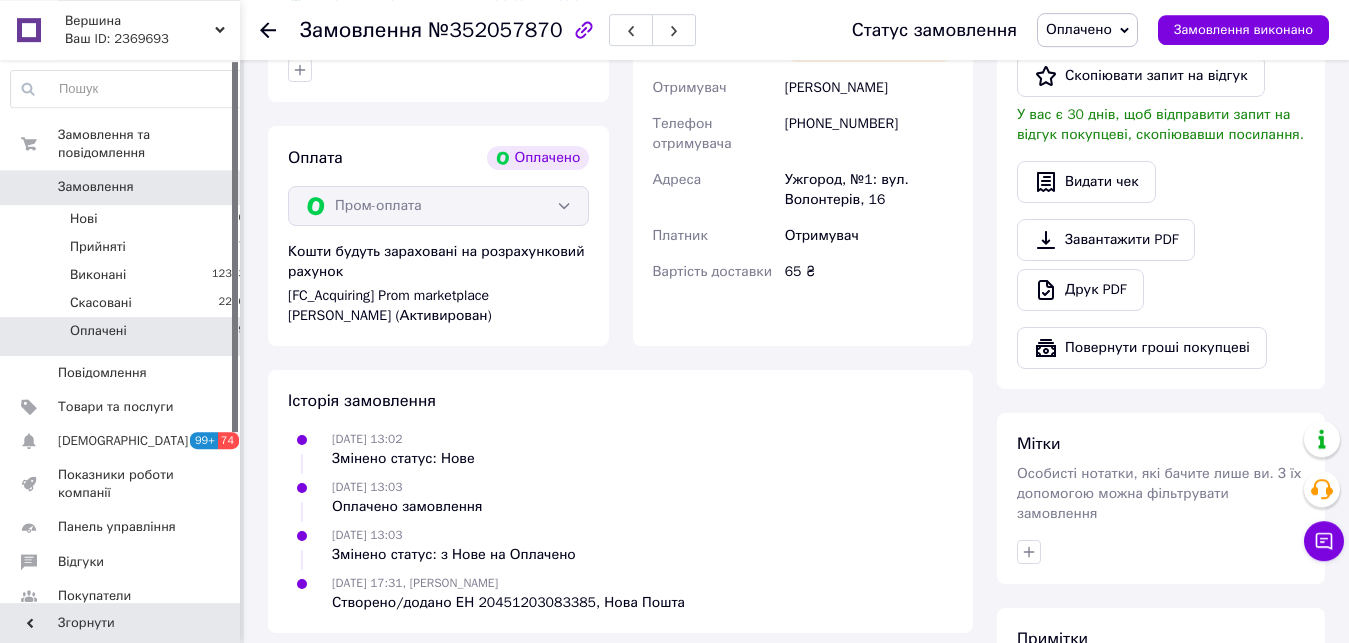 click on "Оплачені 39" at bounding box center (128, 336) 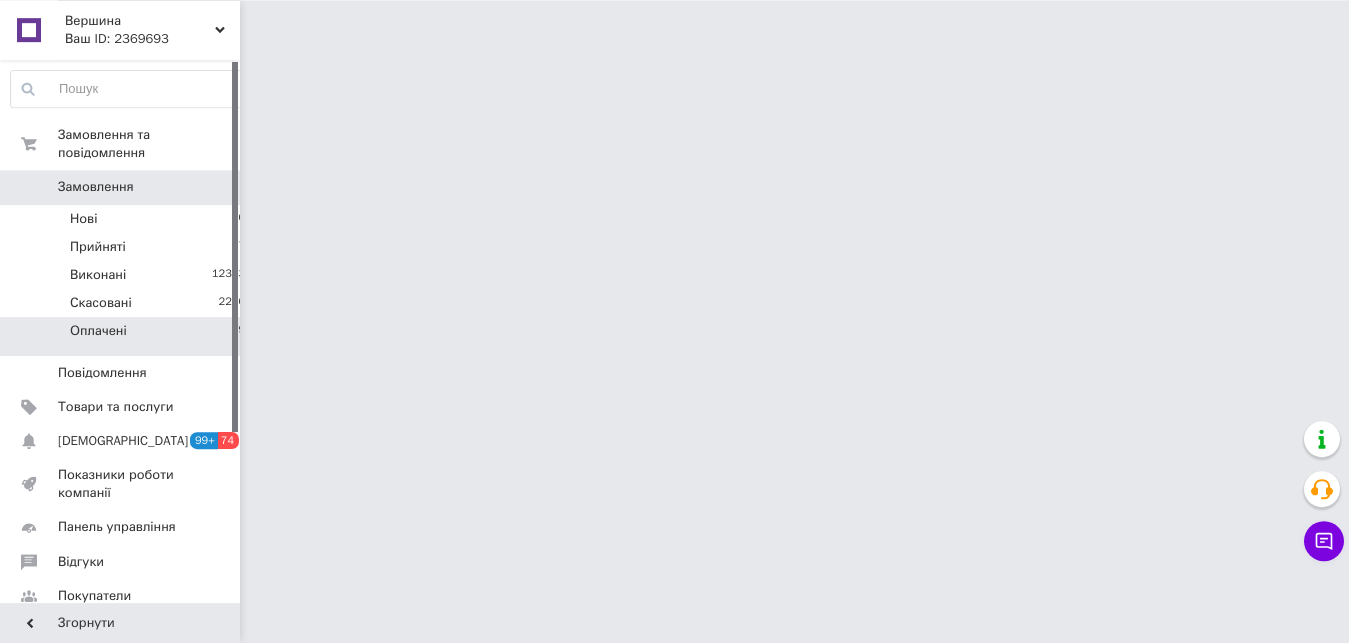 scroll, scrollTop: 0, scrollLeft: 0, axis: both 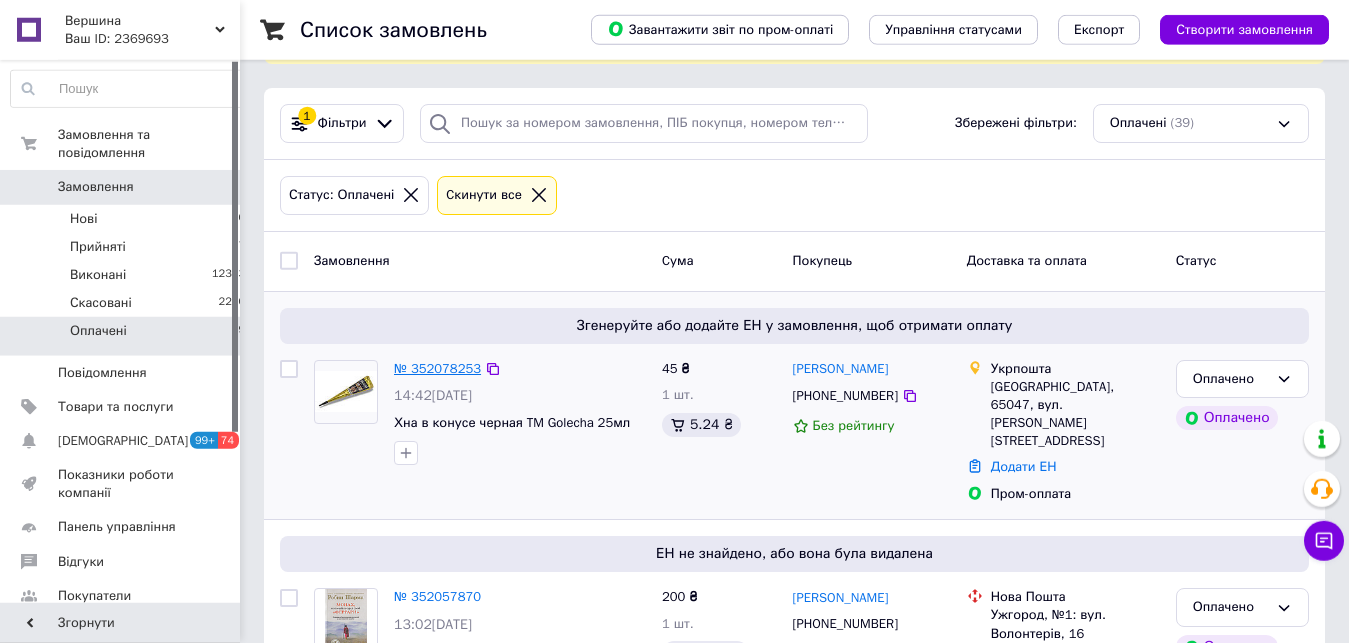 click on "№ 352078253" at bounding box center (437, 368) 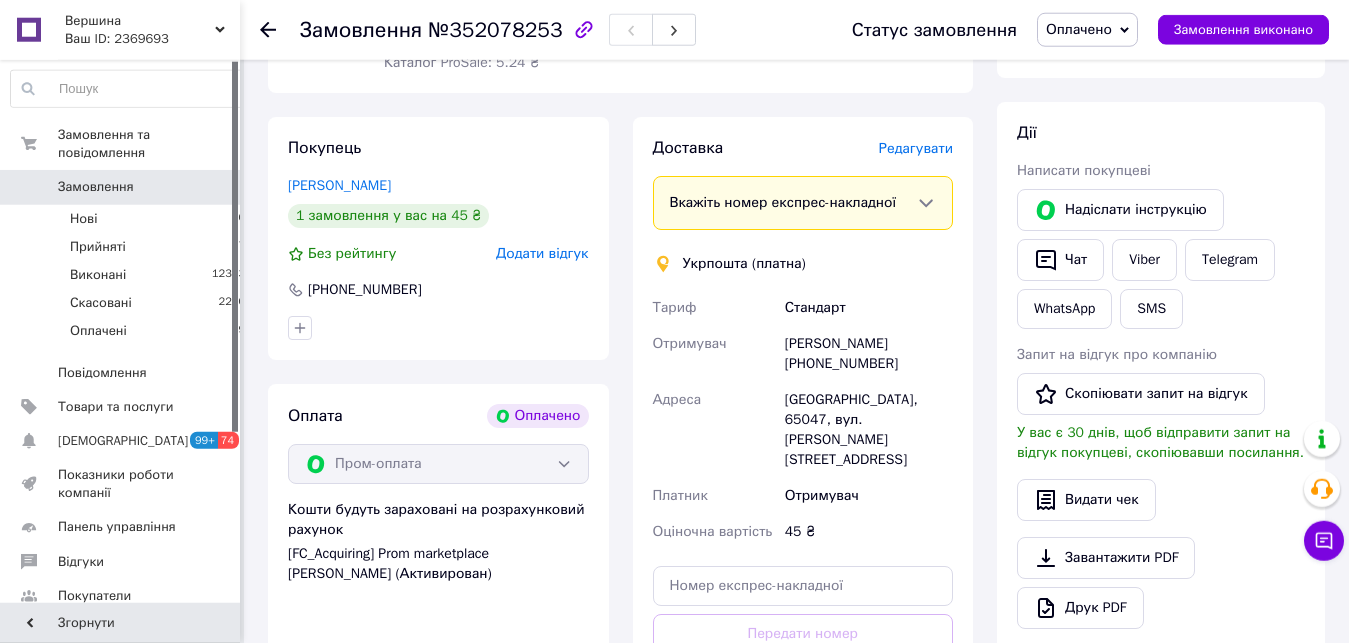 scroll, scrollTop: 956, scrollLeft: 0, axis: vertical 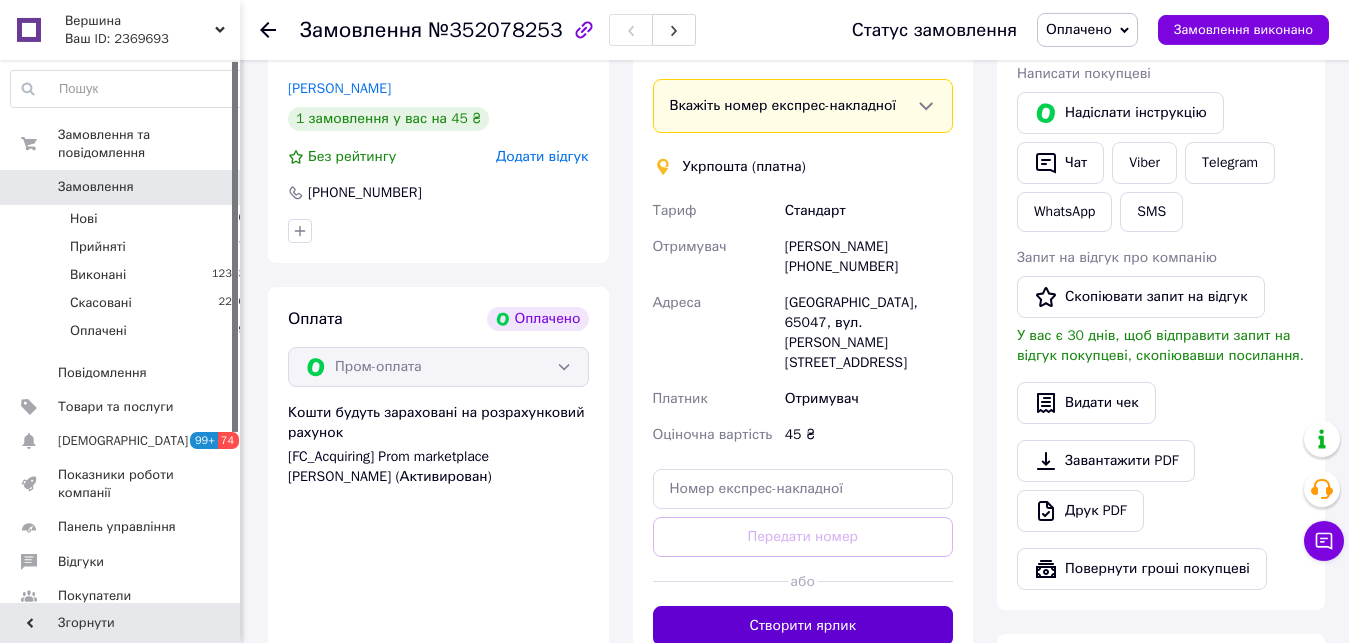 click on "Створити ярлик" at bounding box center [803, 626] 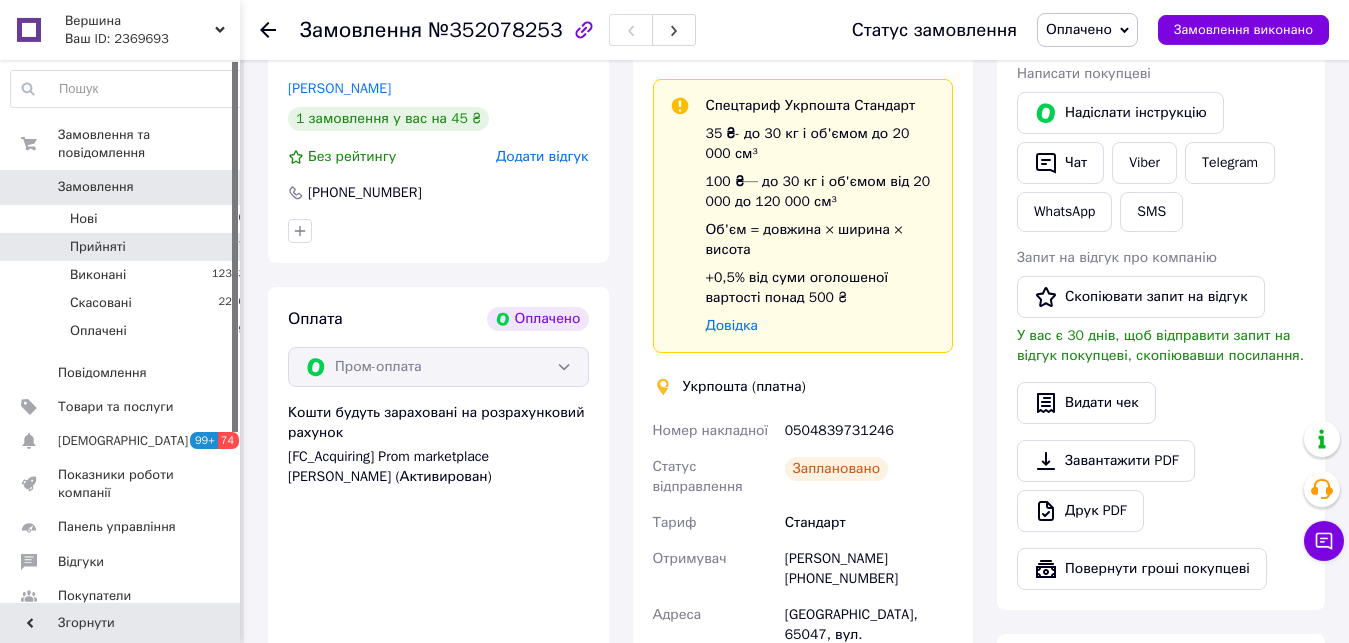 click on "Прийняті 7" at bounding box center [128, 247] 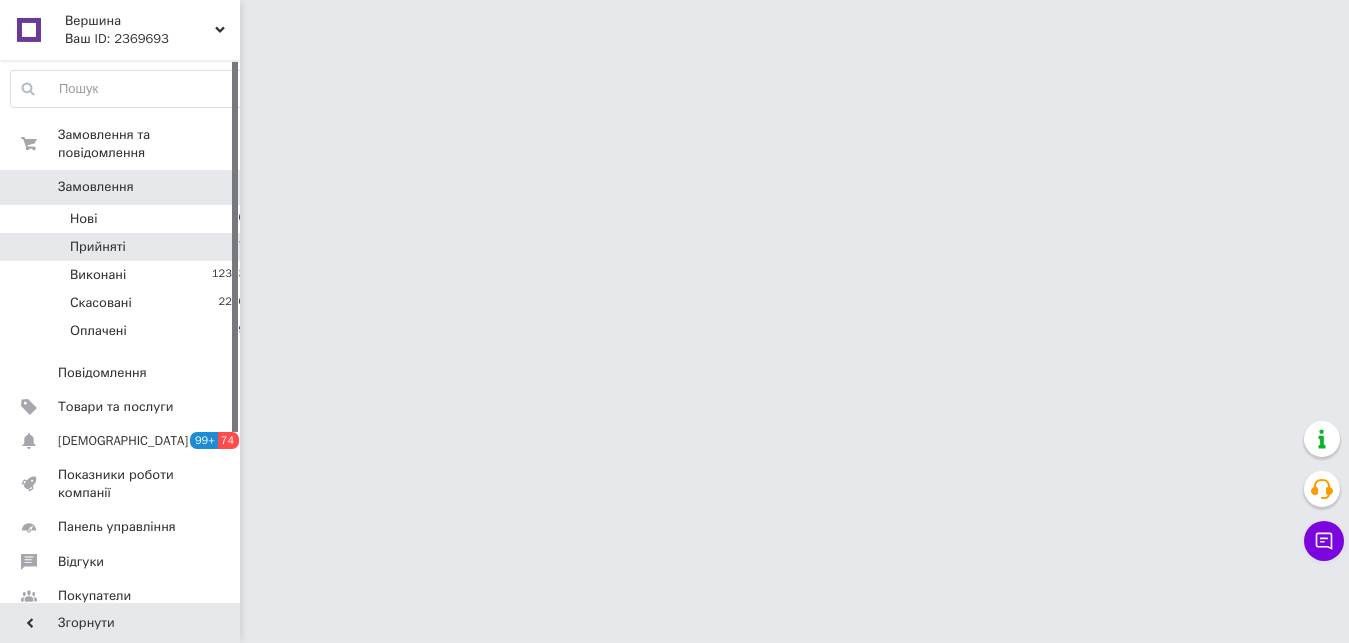scroll, scrollTop: 0, scrollLeft: 0, axis: both 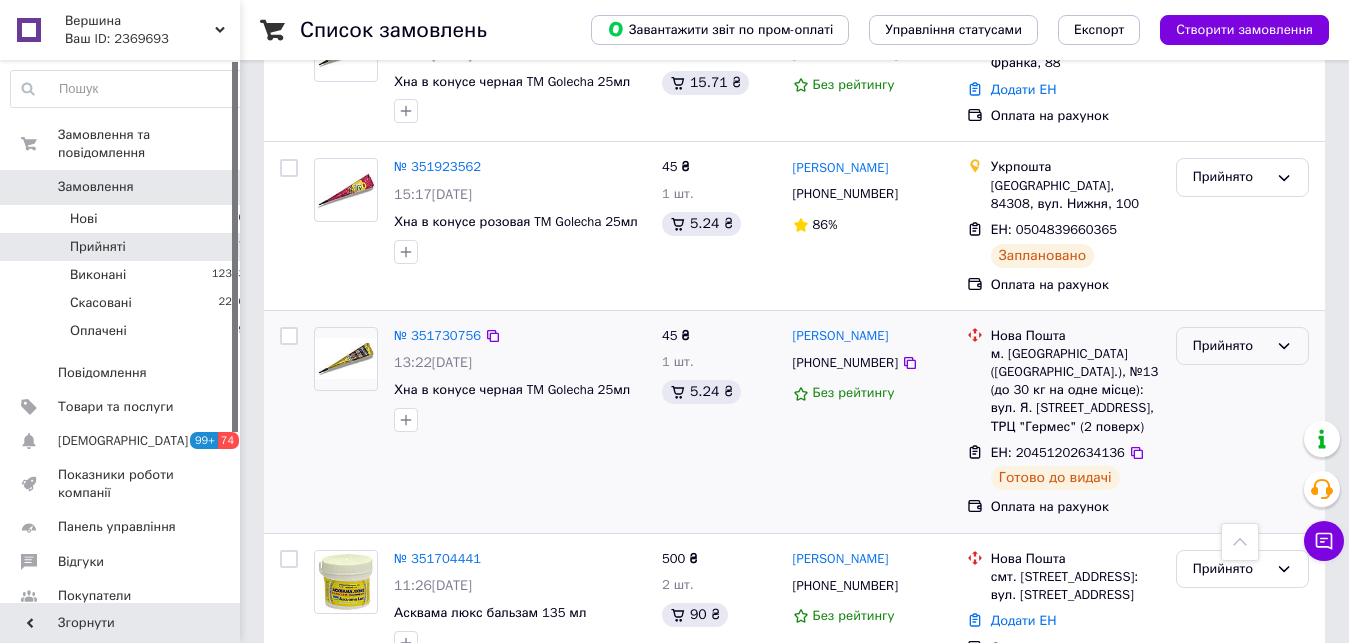 click 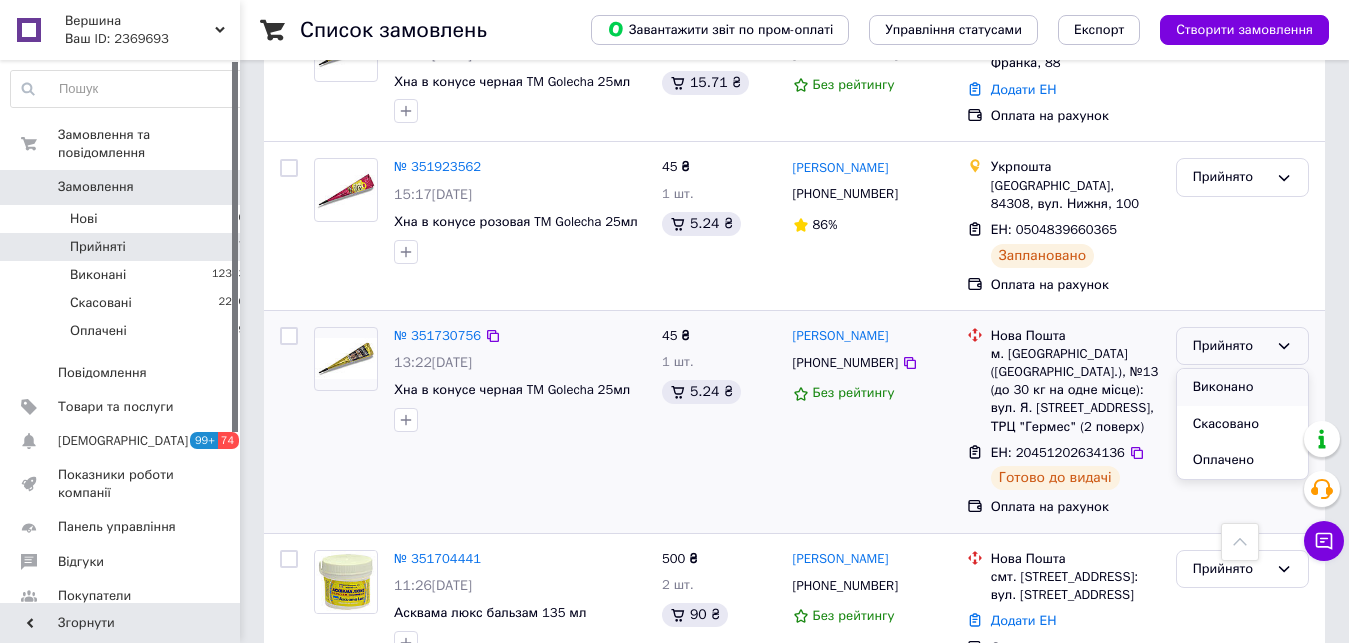 click on "Виконано" at bounding box center [1242, 387] 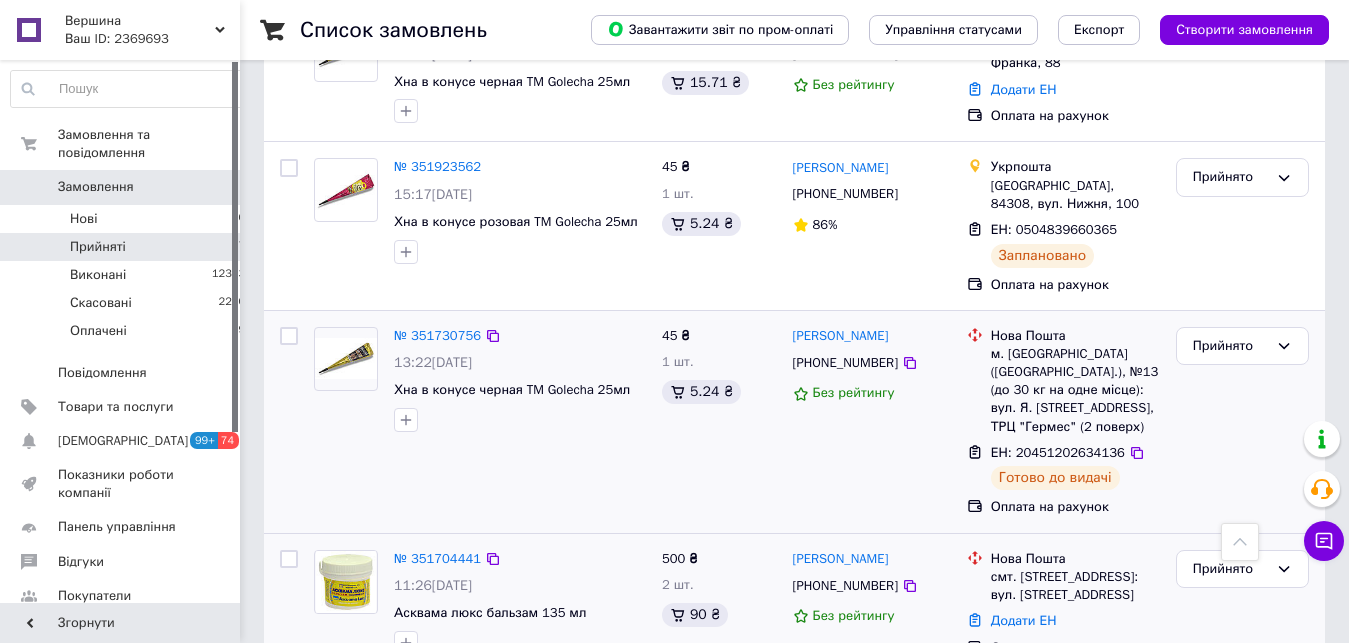 click on "№ 351704441 11:26[DATE] Асквама люкс бальзам 135 мл" at bounding box center [520, 602] 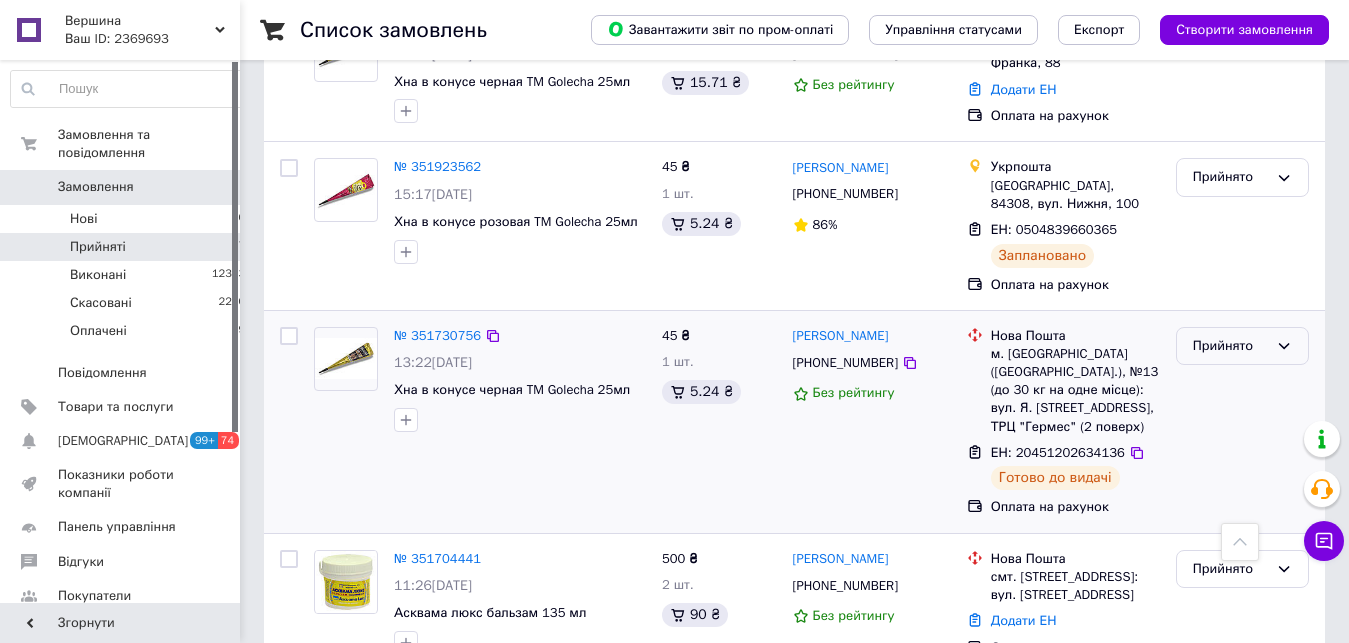 click 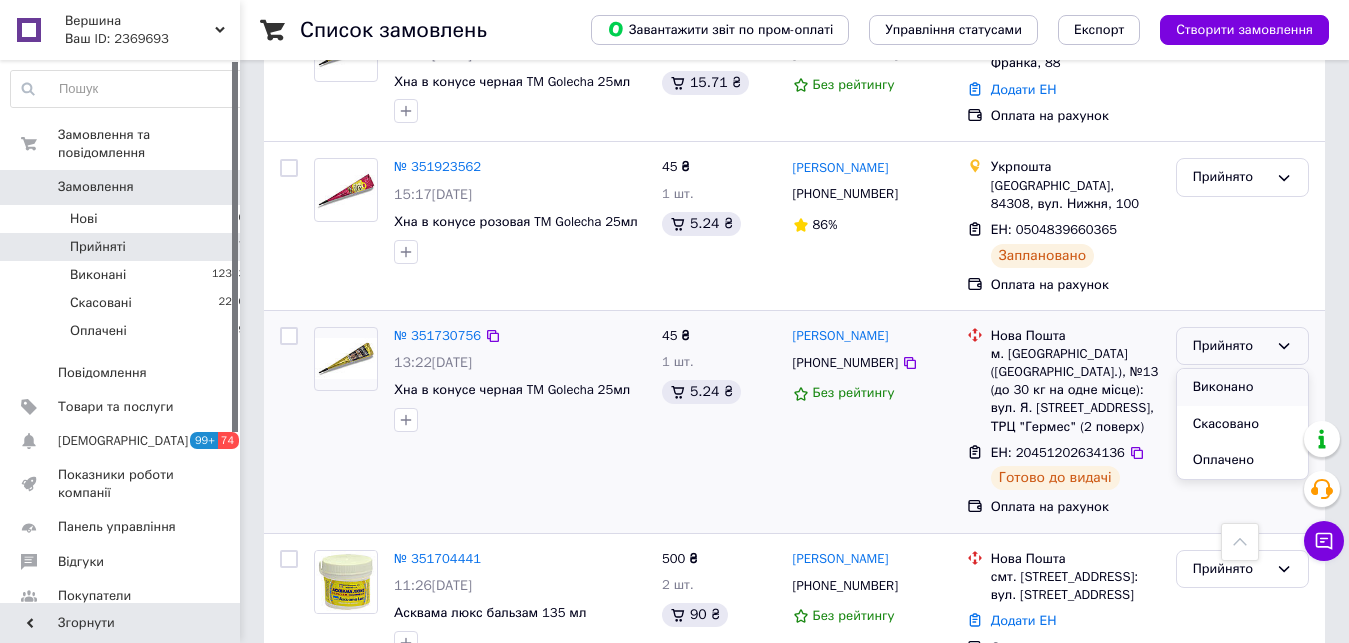 click on "Виконано" at bounding box center [1242, 387] 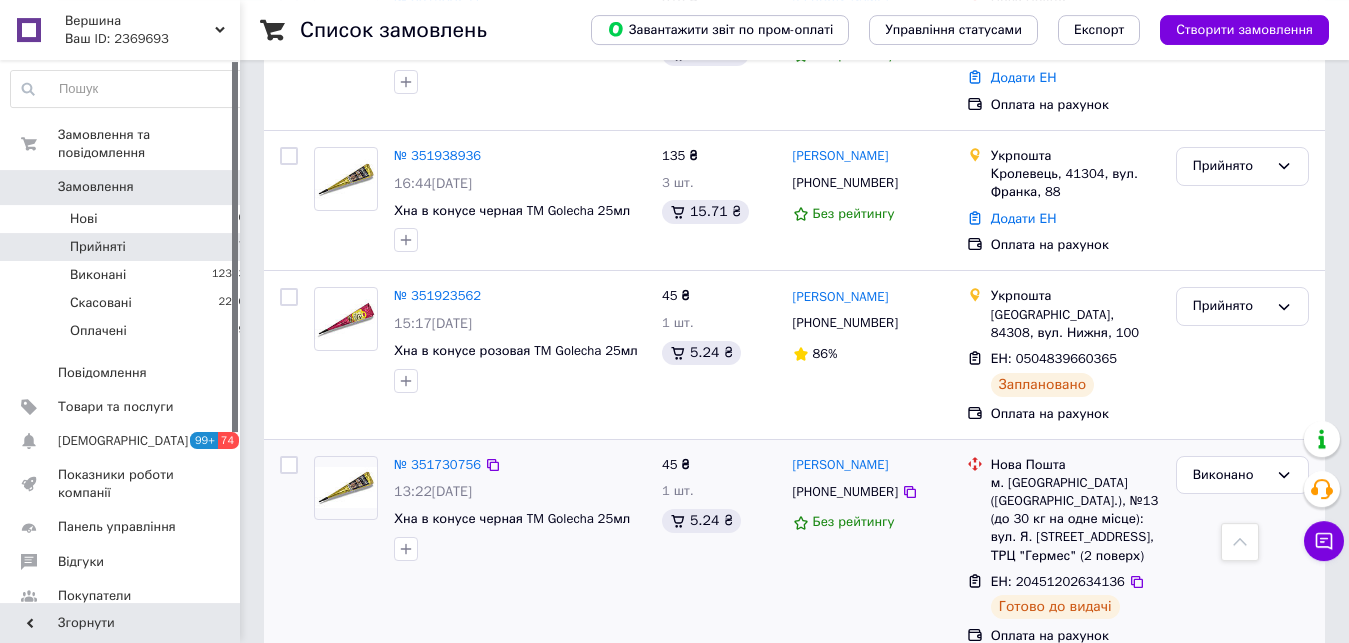 scroll, scrollTop: 802, scrollLeft: 0, axis: vertical 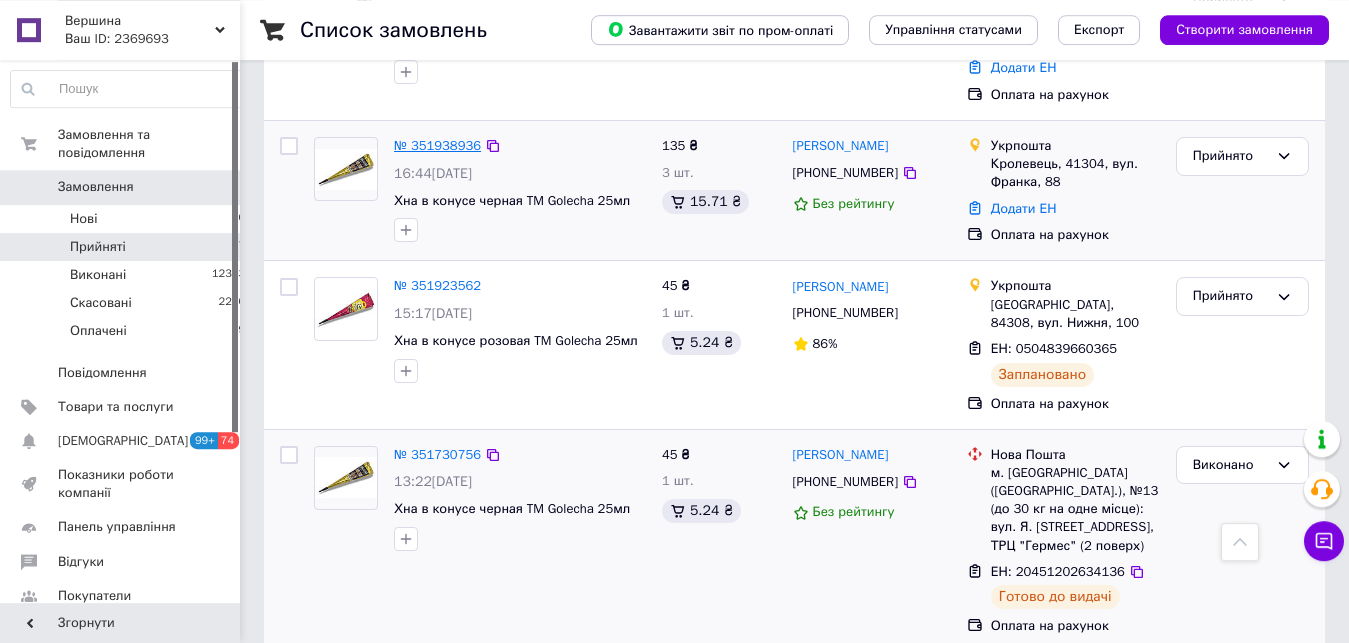 click on "№ 351938936" at bounding box center (437, 145) 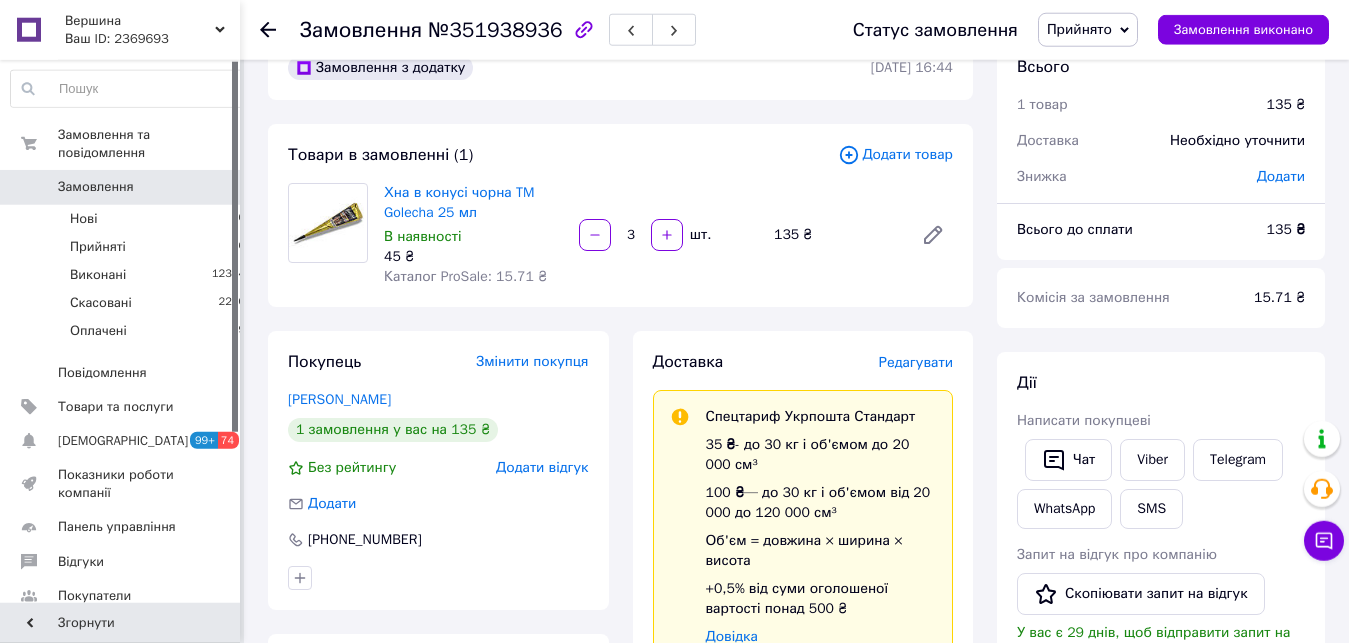 scroll, scrollTop: 41, scrollLeft: 0, axis: vertical 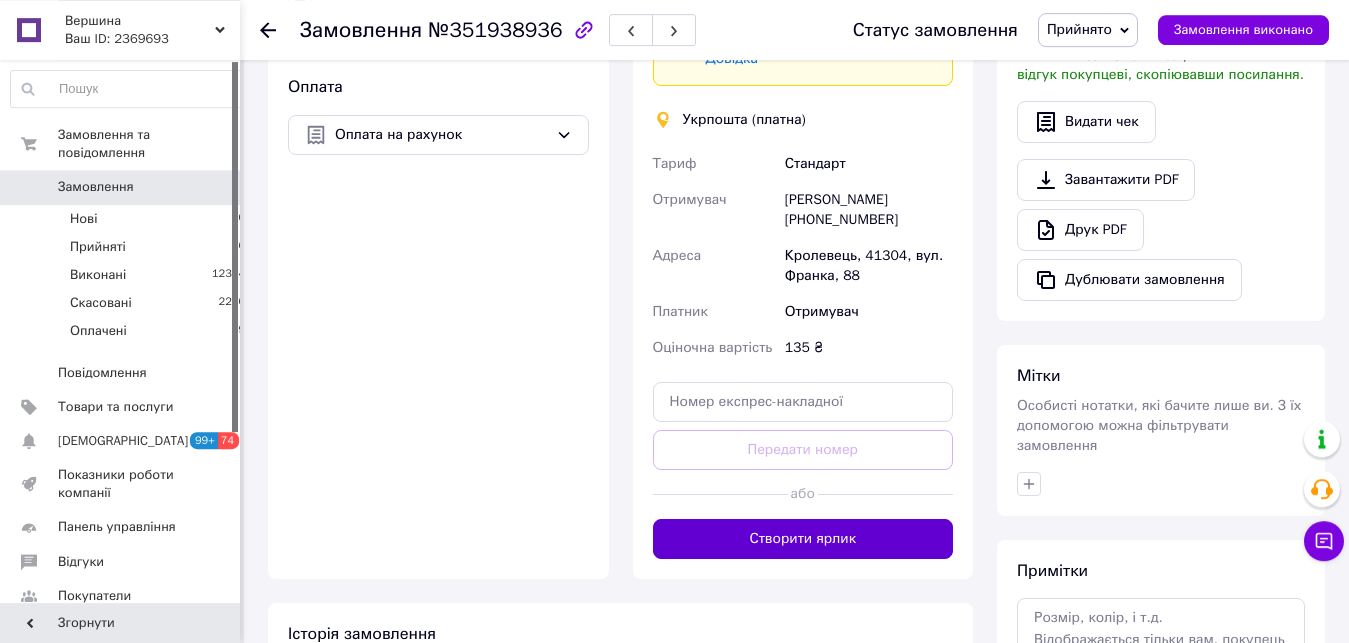 click on "Створити ярлик" at bounding box center (803, 539) 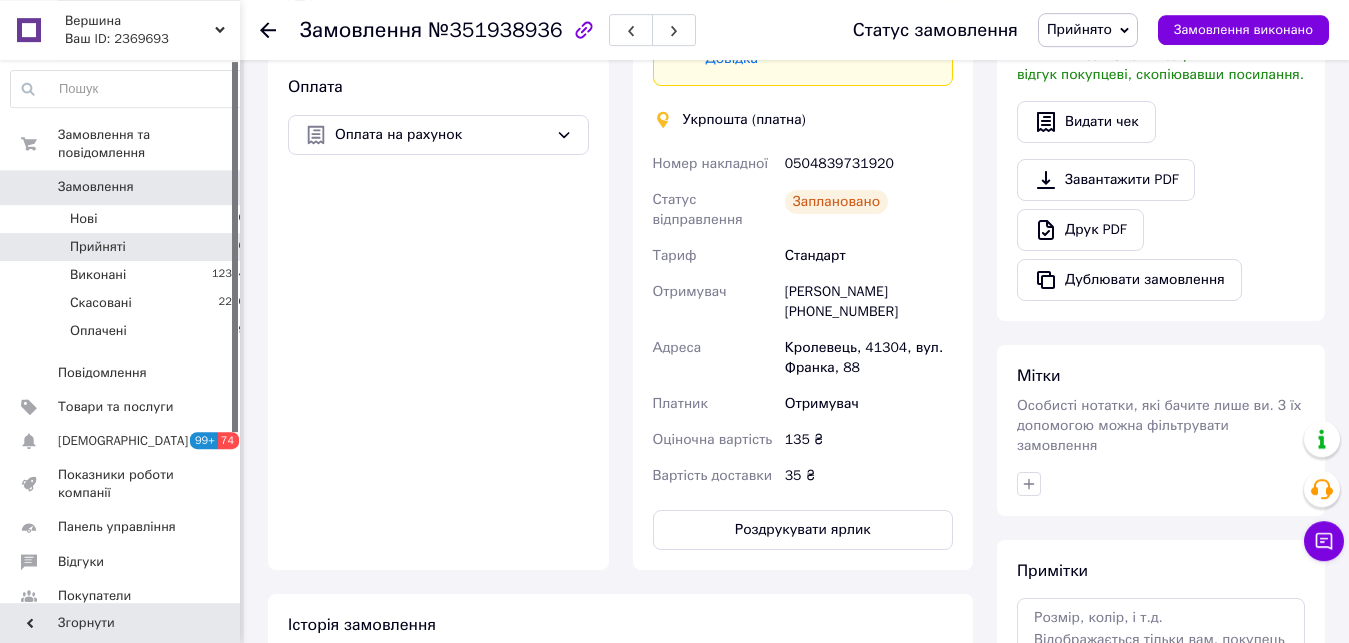 click on "Прийняті 6" at bounding box center [128, 247] 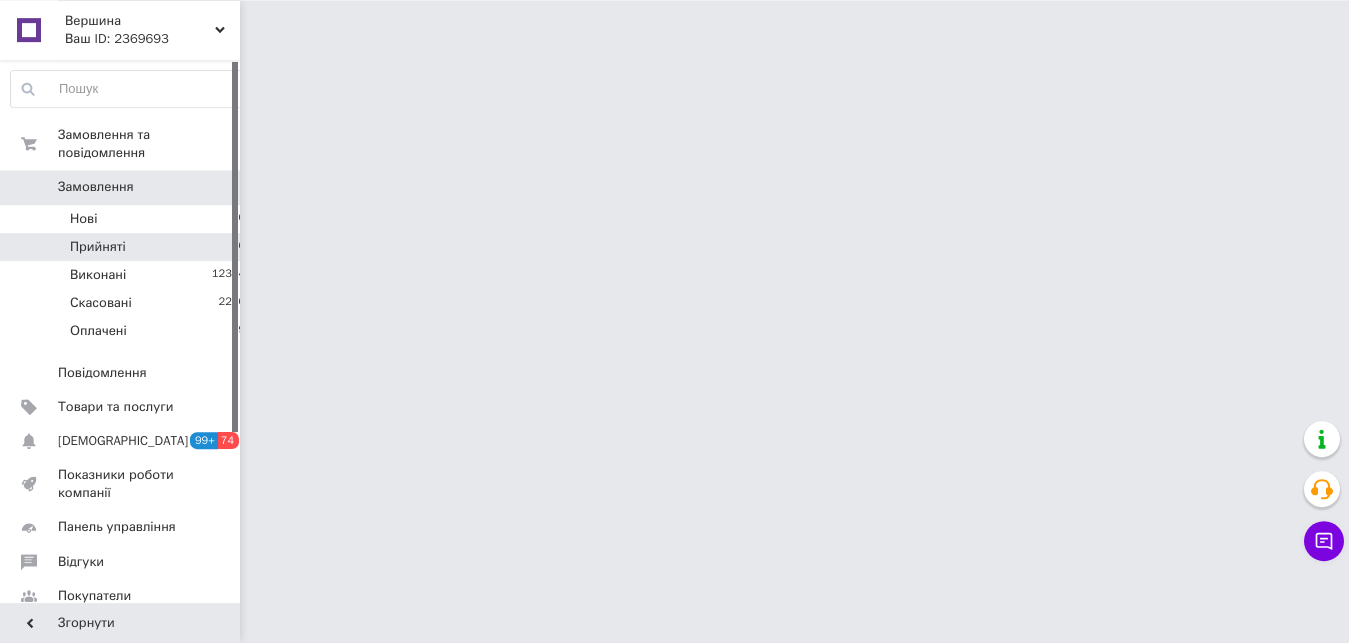 scroll, scrollTop: 0, scrollLeft: 0, axis: both 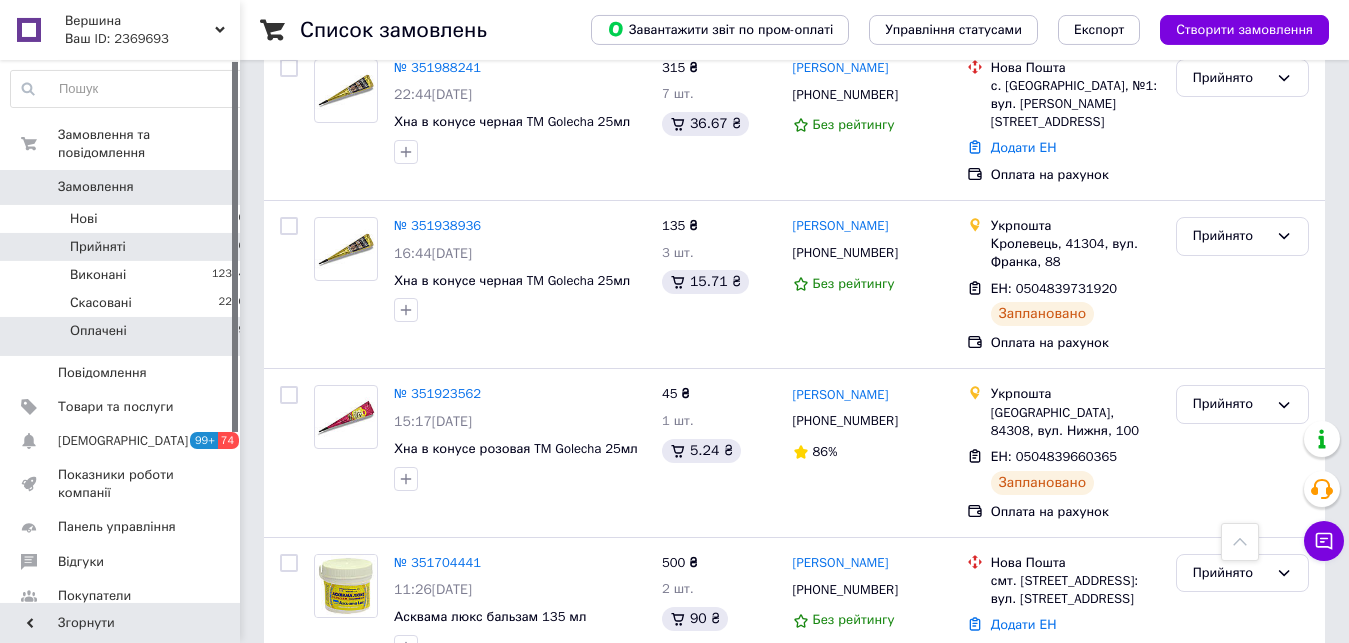 click on "Оплачені 39" at bounding box center (128, 336) 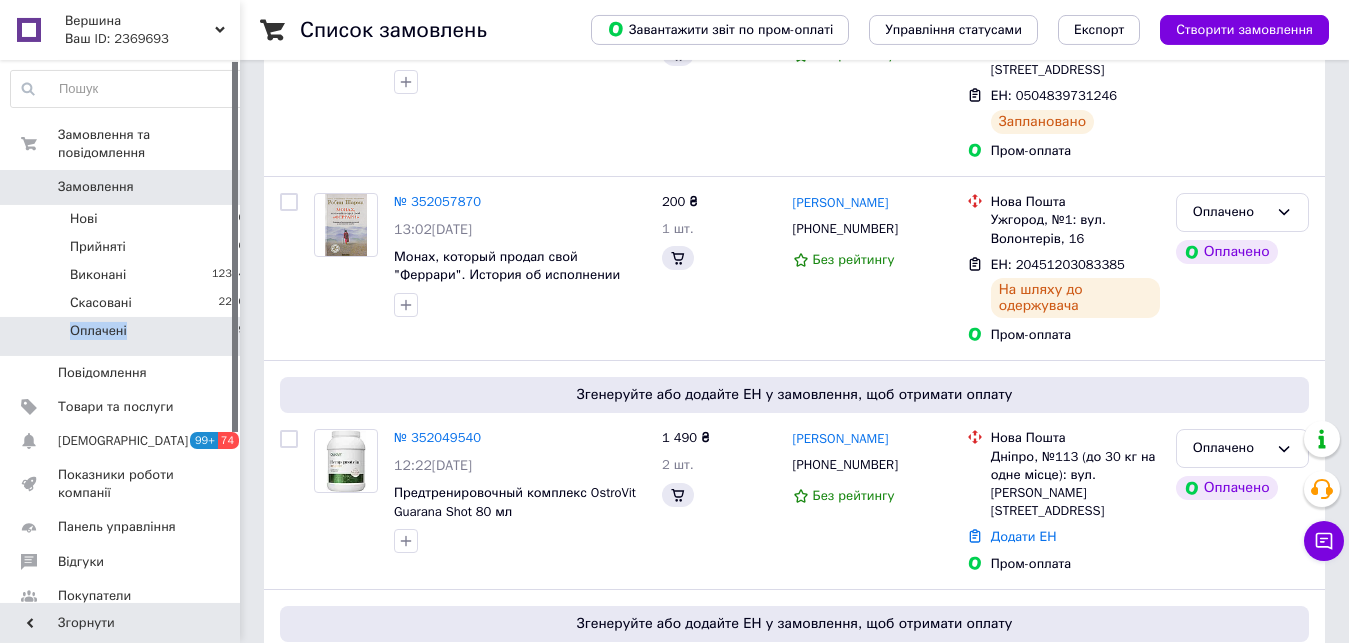 scroll, scrollTop: 0, scrollLeft: 0, axis: both 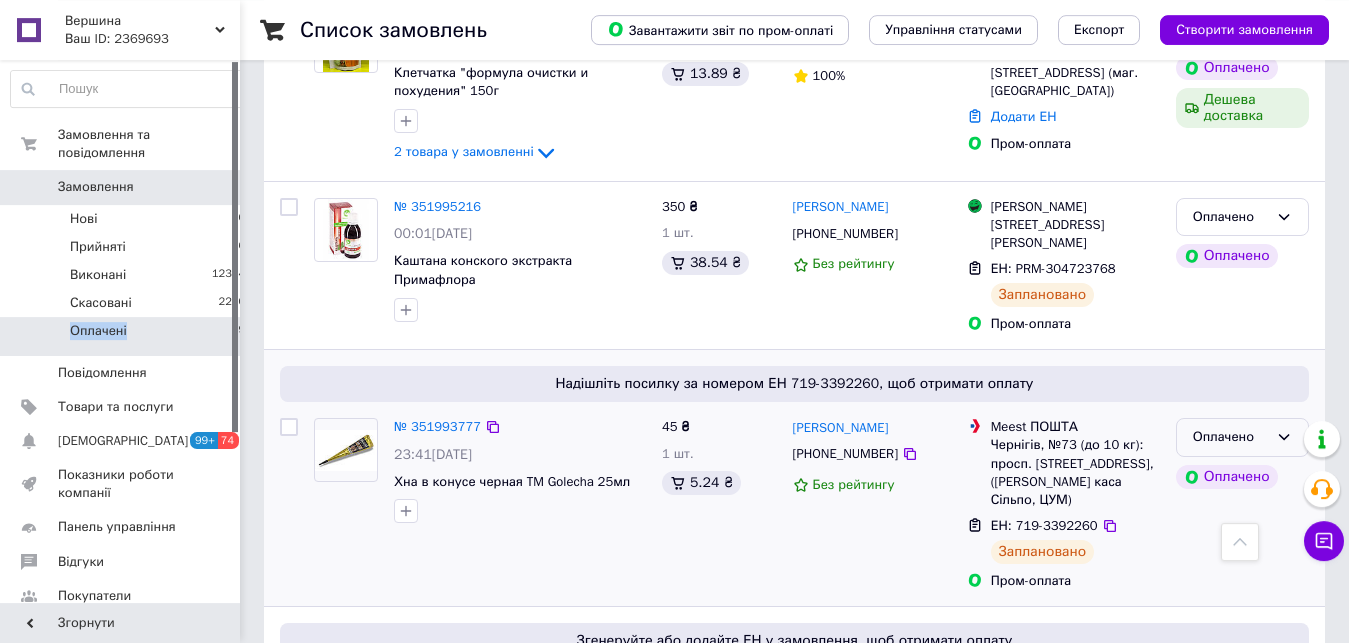 click 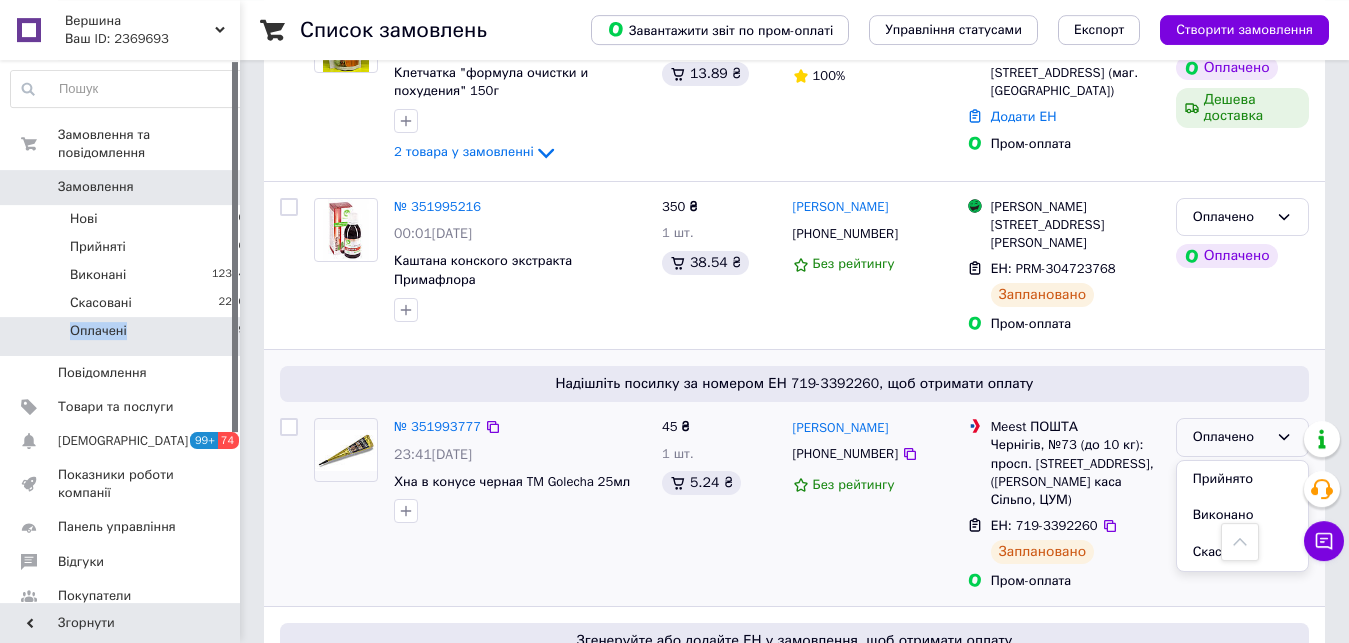 click 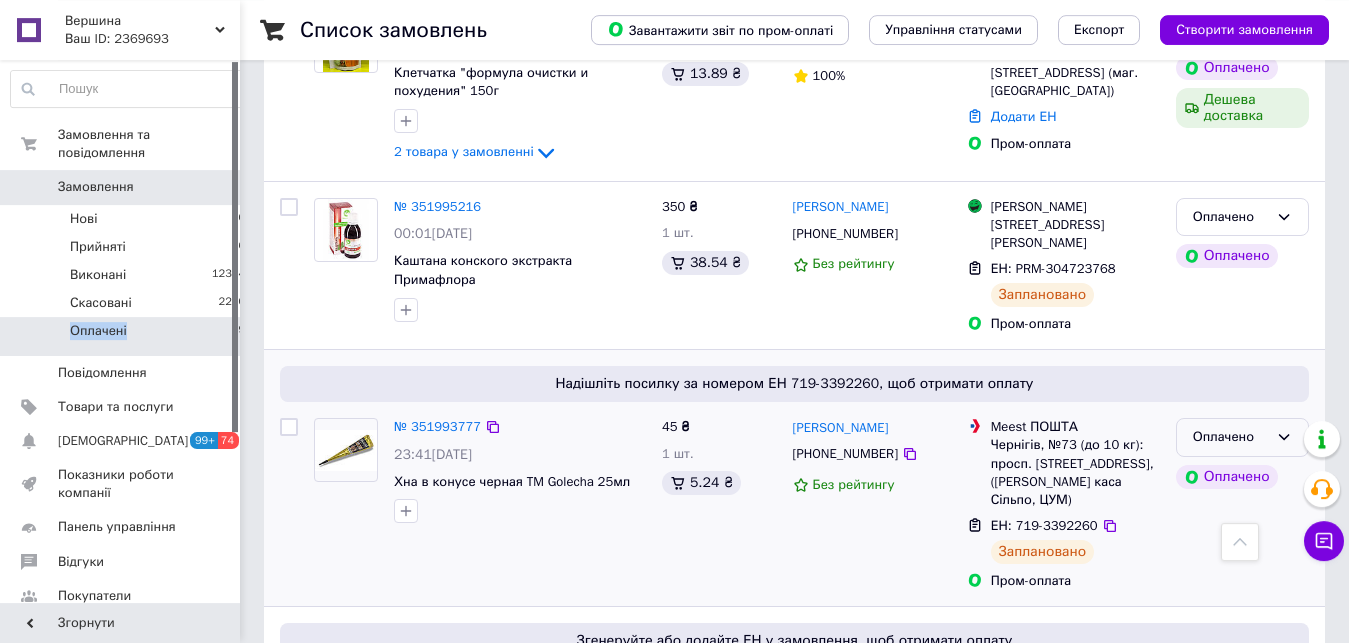 click 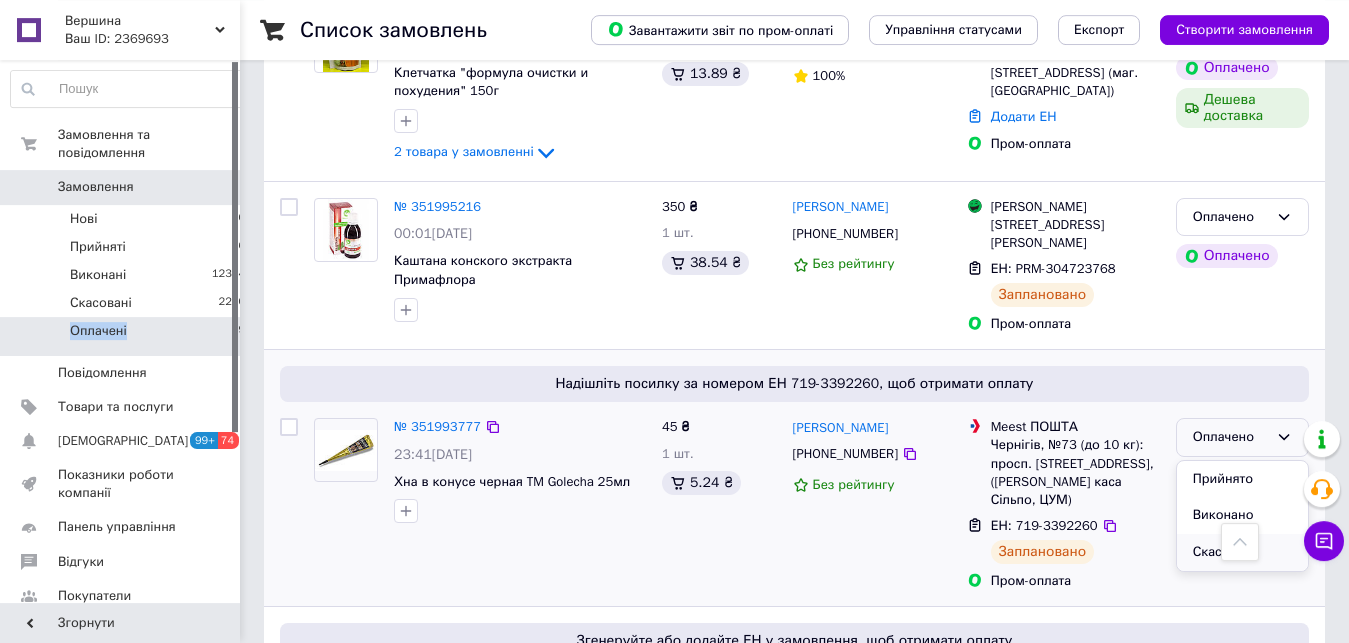 click on "Скасовано" at bounding box center [1242, 552] 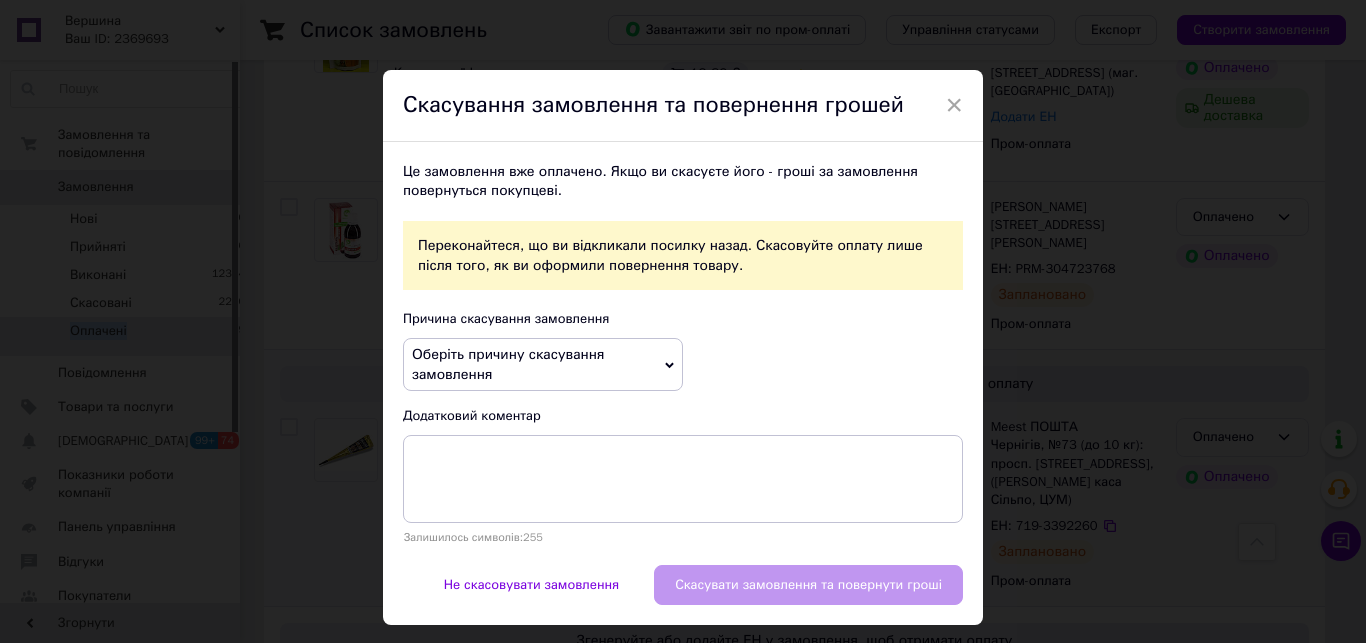 click on "Оберіть причину скасування замовлення" at bounding box center (543, 364) 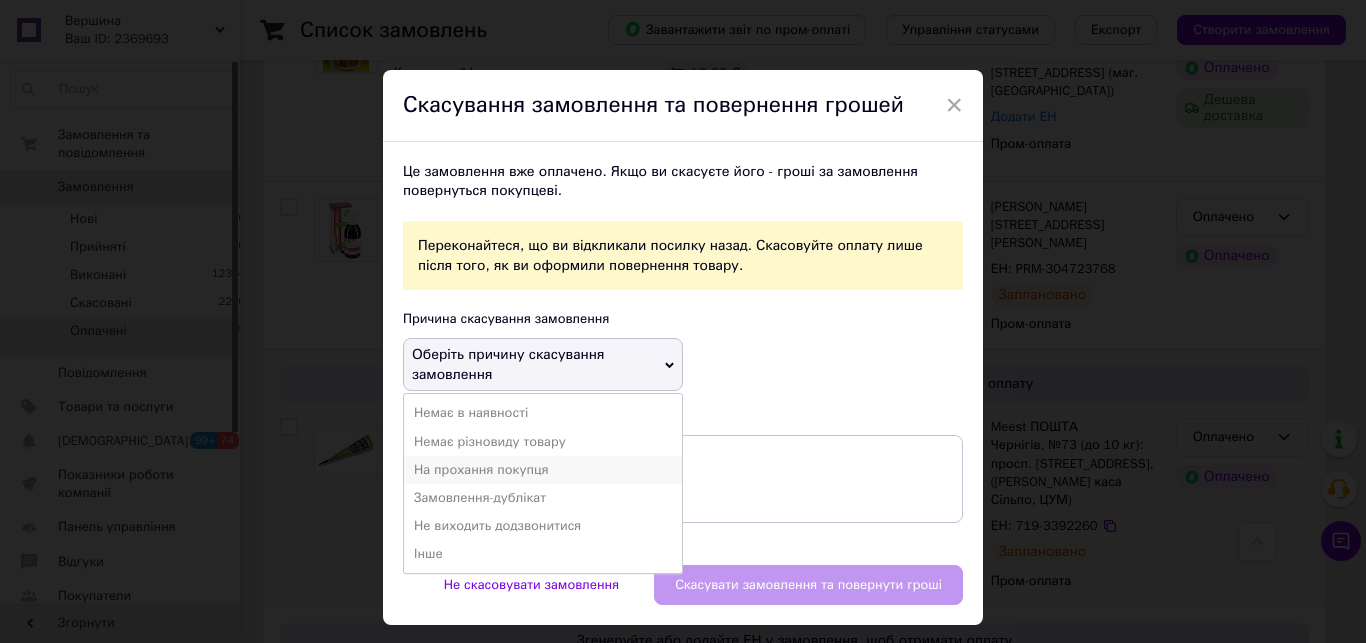click on "На прохання покупця" at bounding box center [543, 470] 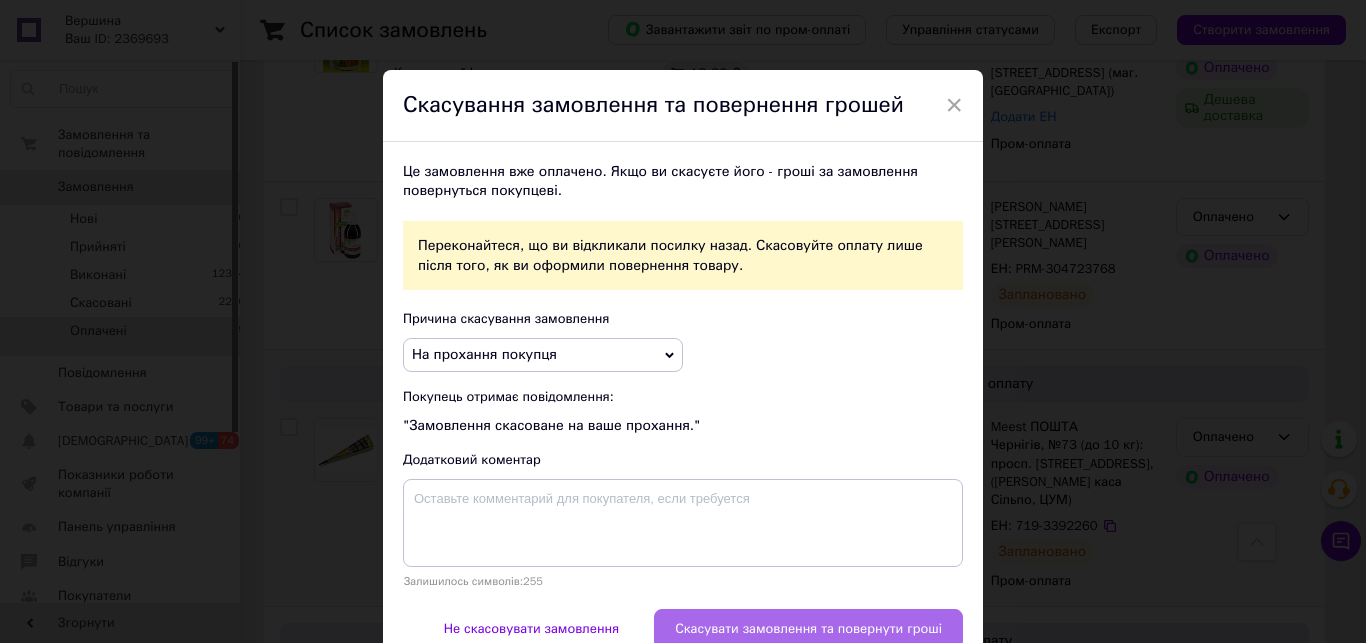 click on "Скасувати замовлення та повернути гроші" at bounding box center [808, 629] 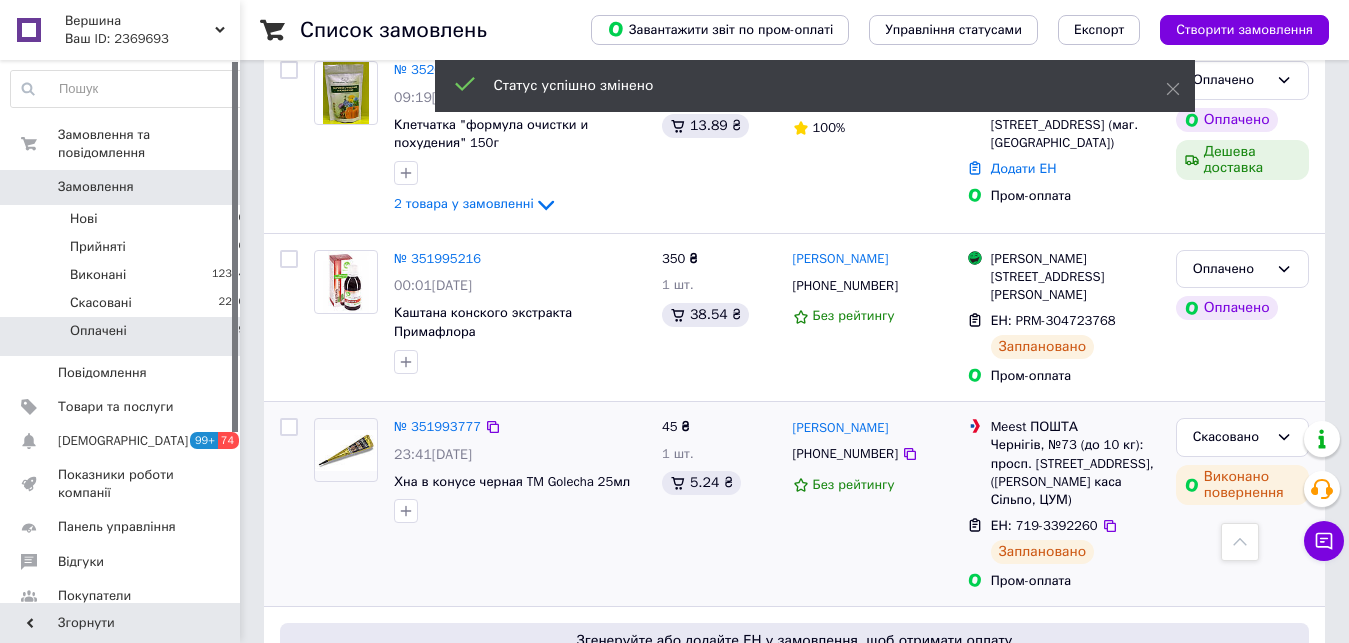 scroll, scrollTop: 1423, scrollLeft: 0, axis: vertical 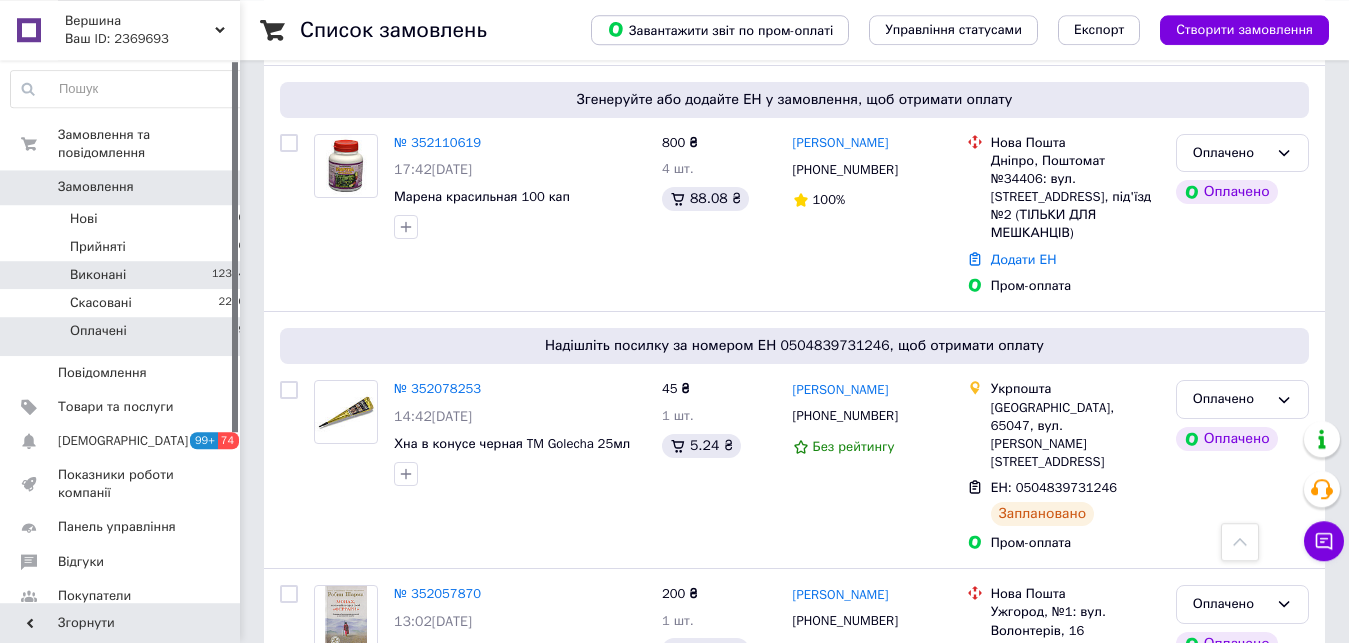 click on "Виконані 12384" at bounding box center [128, 275] 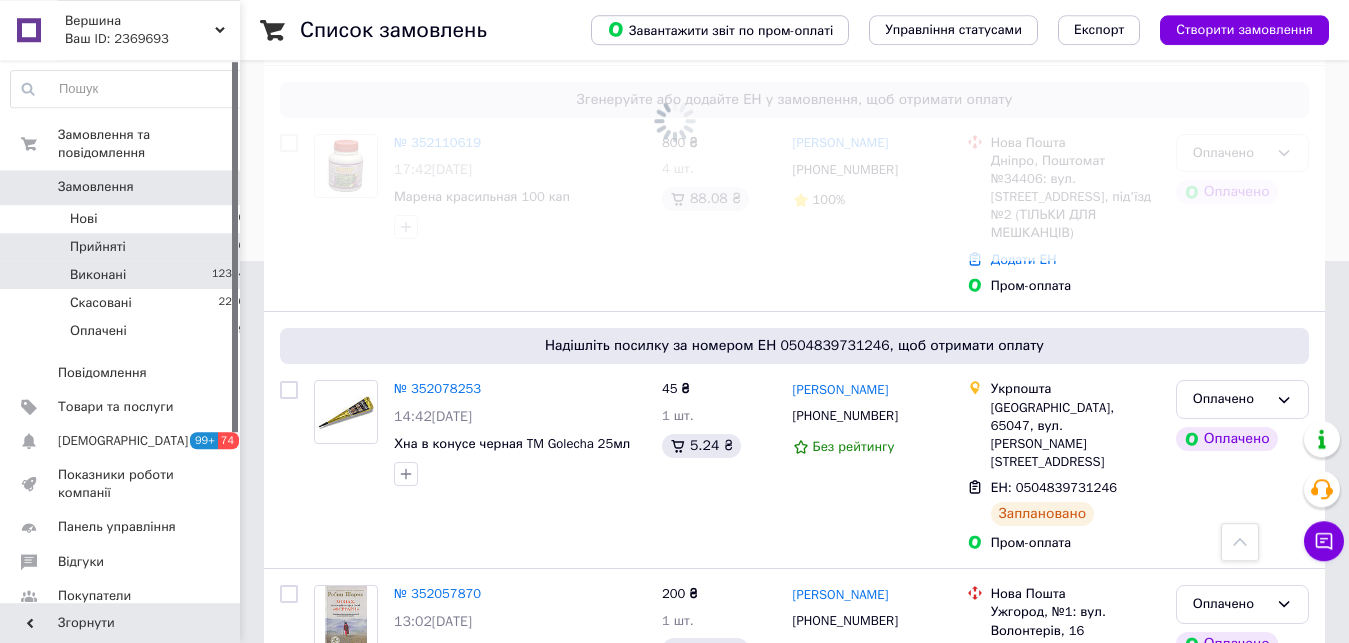 click on "Прийняті 6" at bounding box center (128, 247) 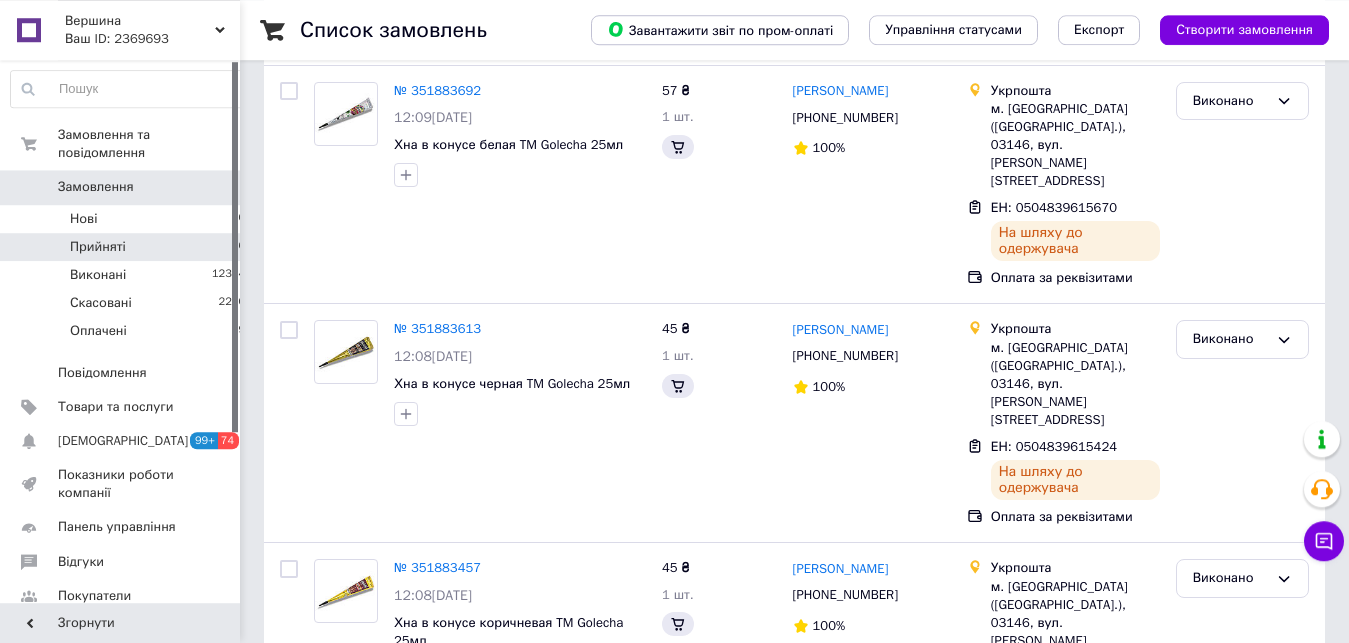 scroll, scrollTop: 0, scrollLeft: 0, axis: both 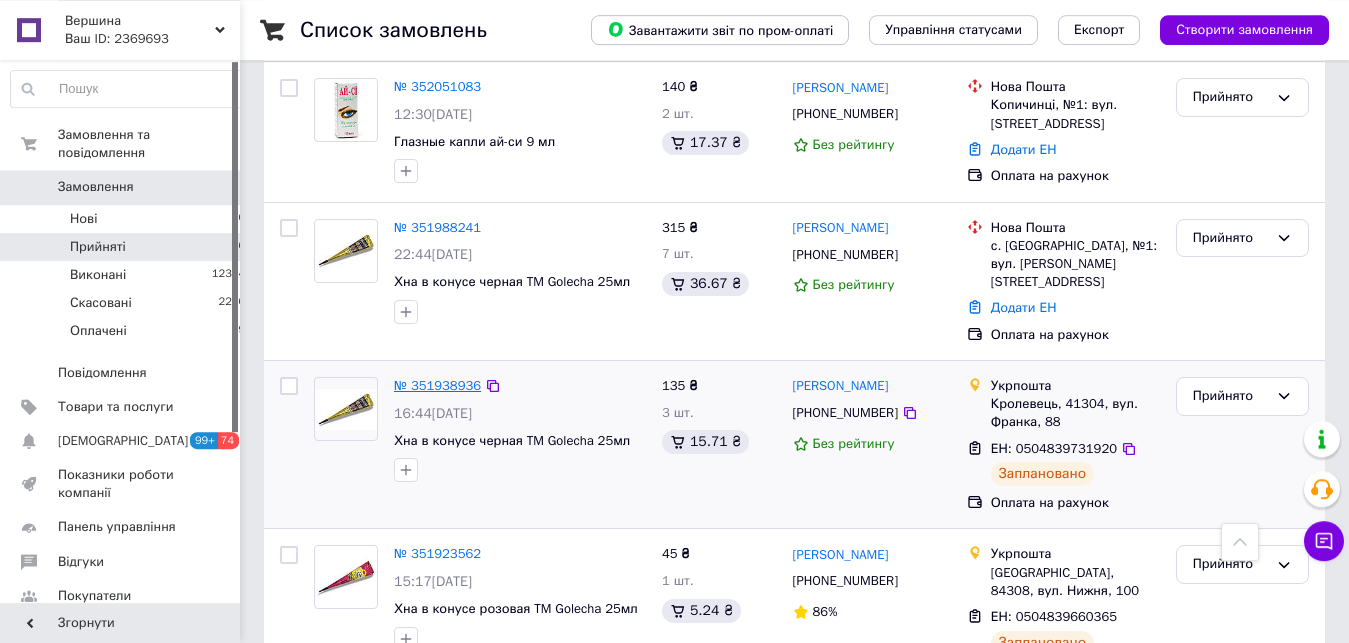 click on "№ 351938936" at bounding box center [437, 385] 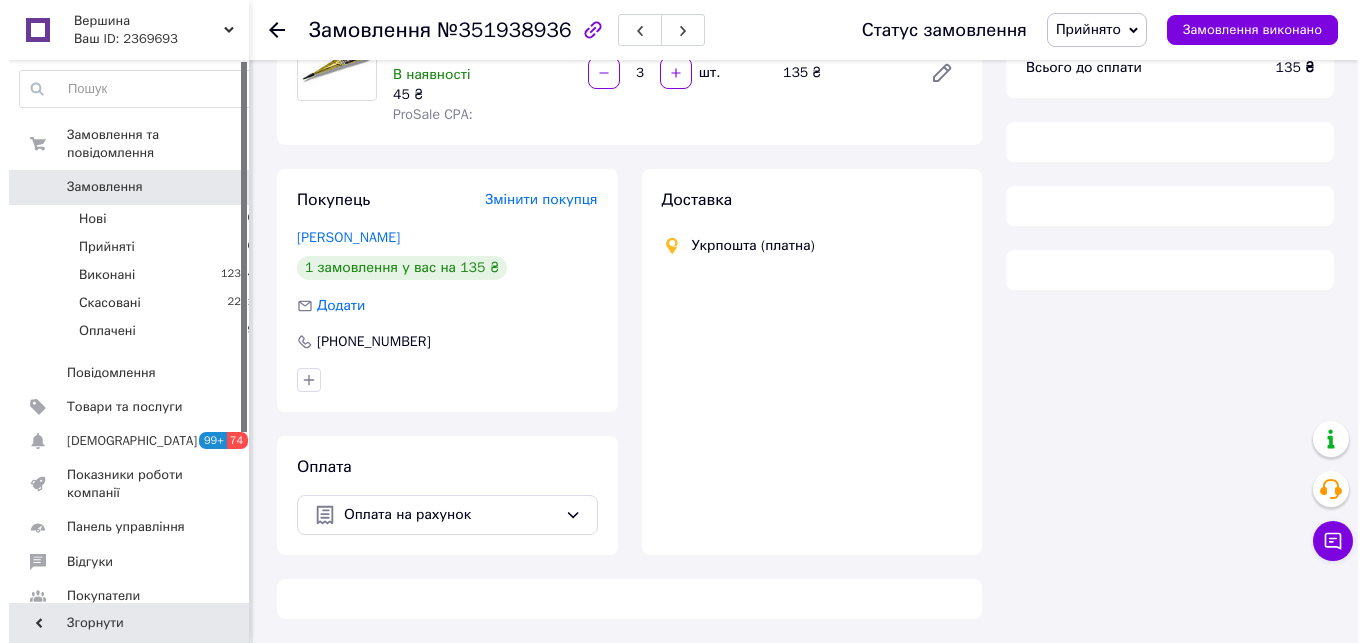 scroll, scrollTop: 210, scrollLeft: 0, axis: vertical 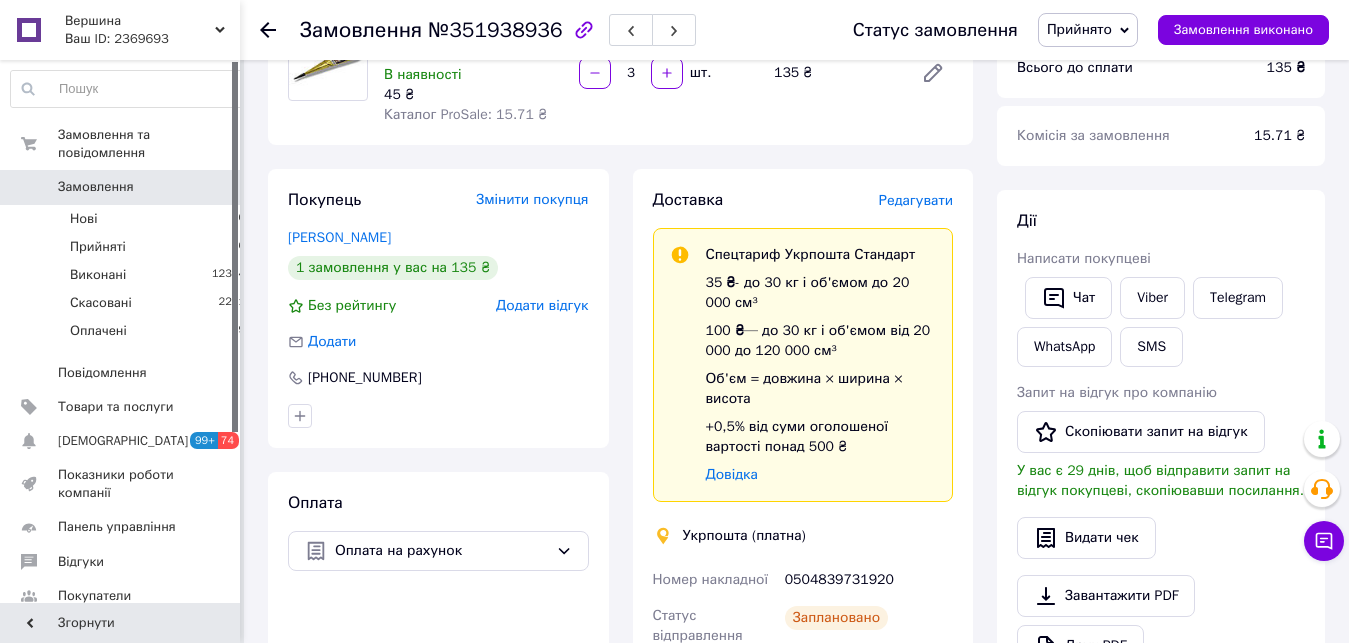 click on "Редагувати" at bounding box center [916, 200] 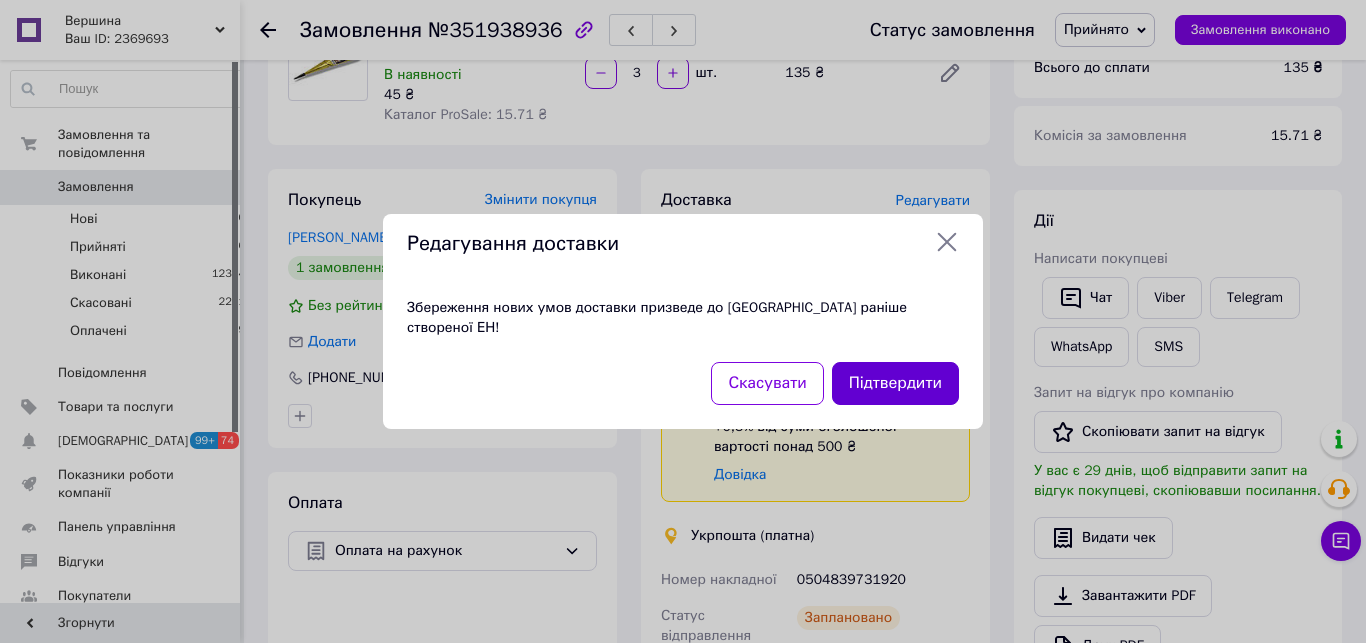 click on "Підтвердити" at bounding box center (895, 383) 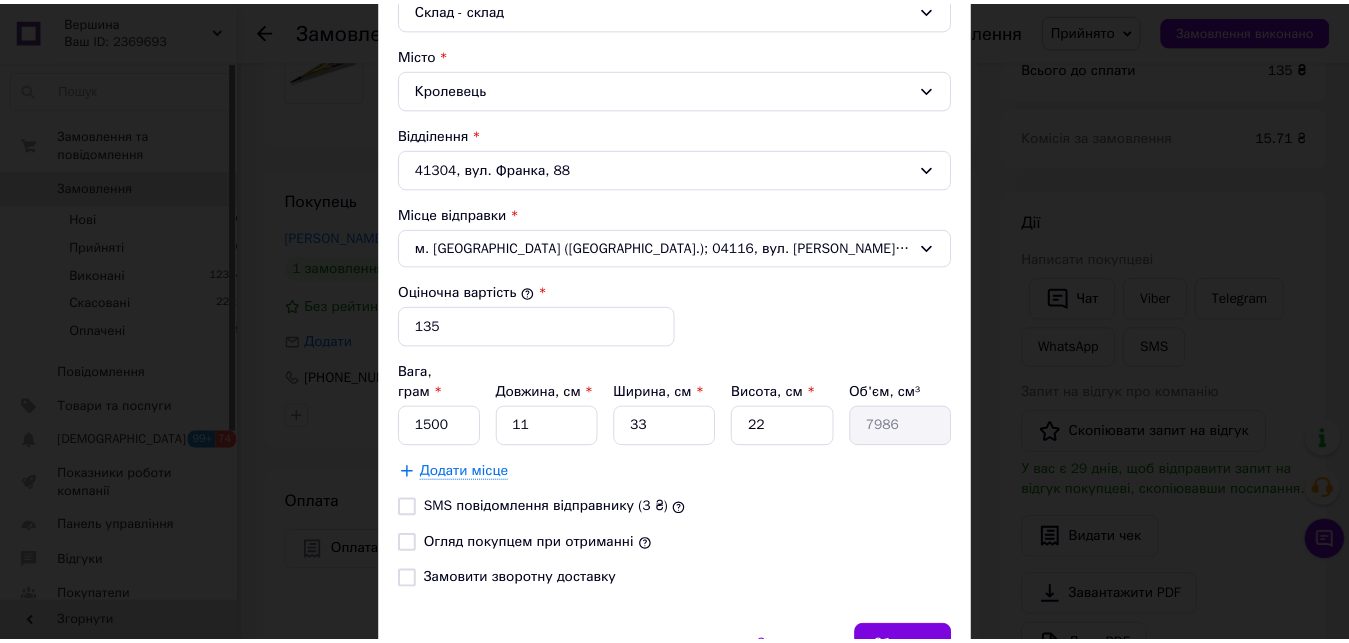 scroll, scrollTop: 680, scrollLeft: 0, axis: vertical 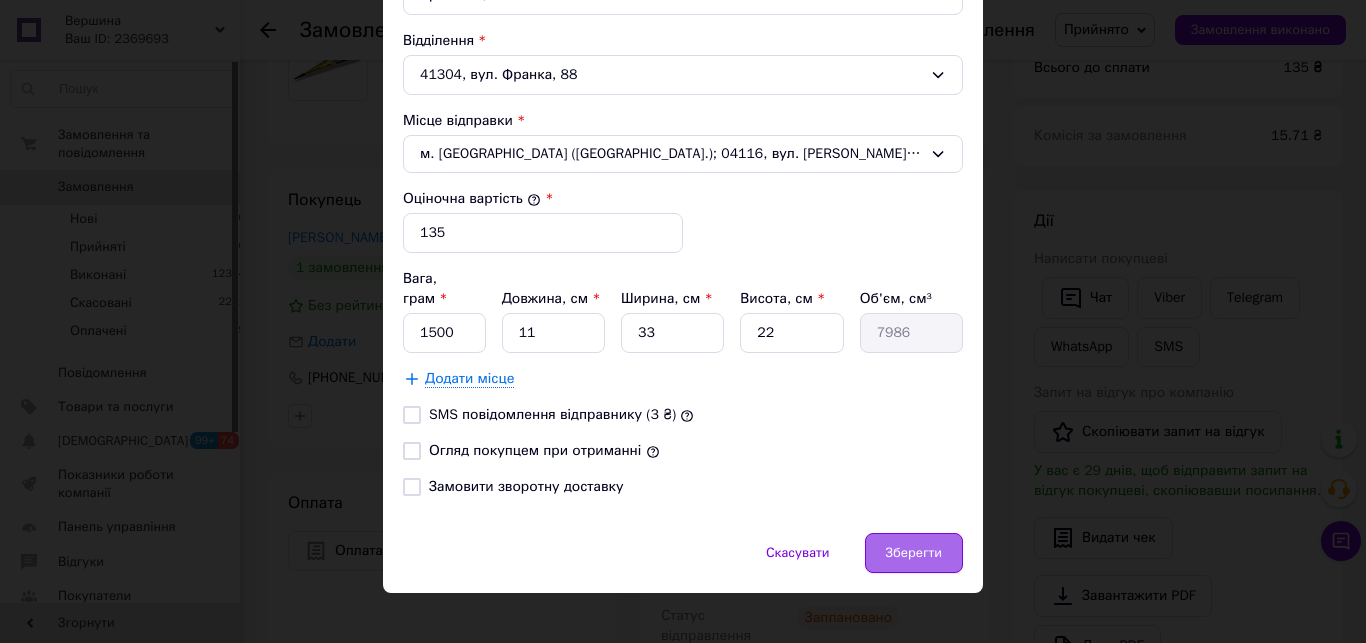 click on "Зберегти" at bounding box center (914, 553) 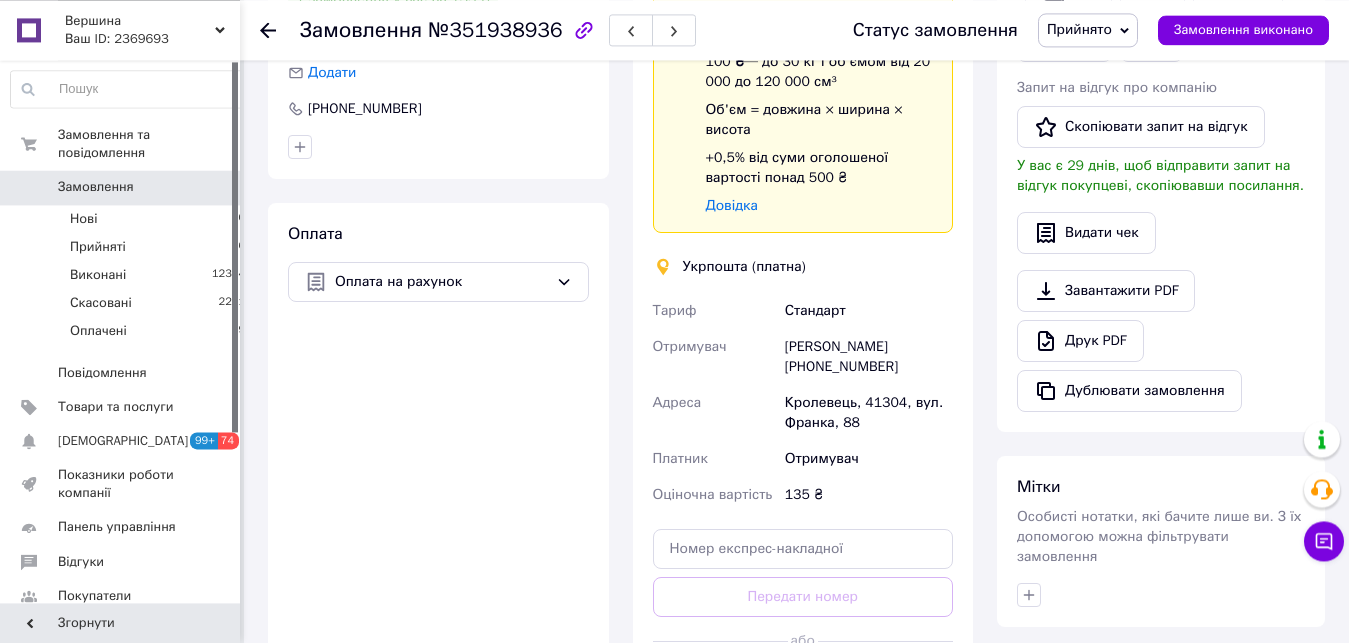 scroll, scrollTop: 474, scrollLeft: 0, axis: vertical 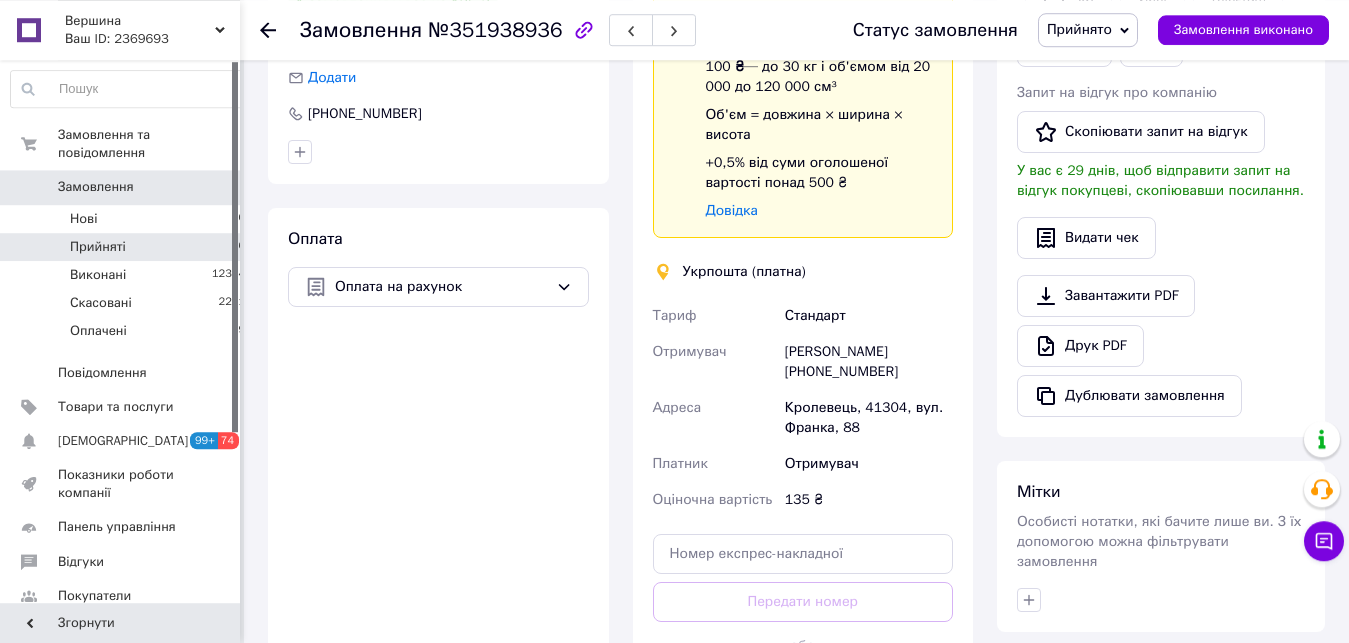 click on "Прийняті 6" at bounding box center [128, 247] 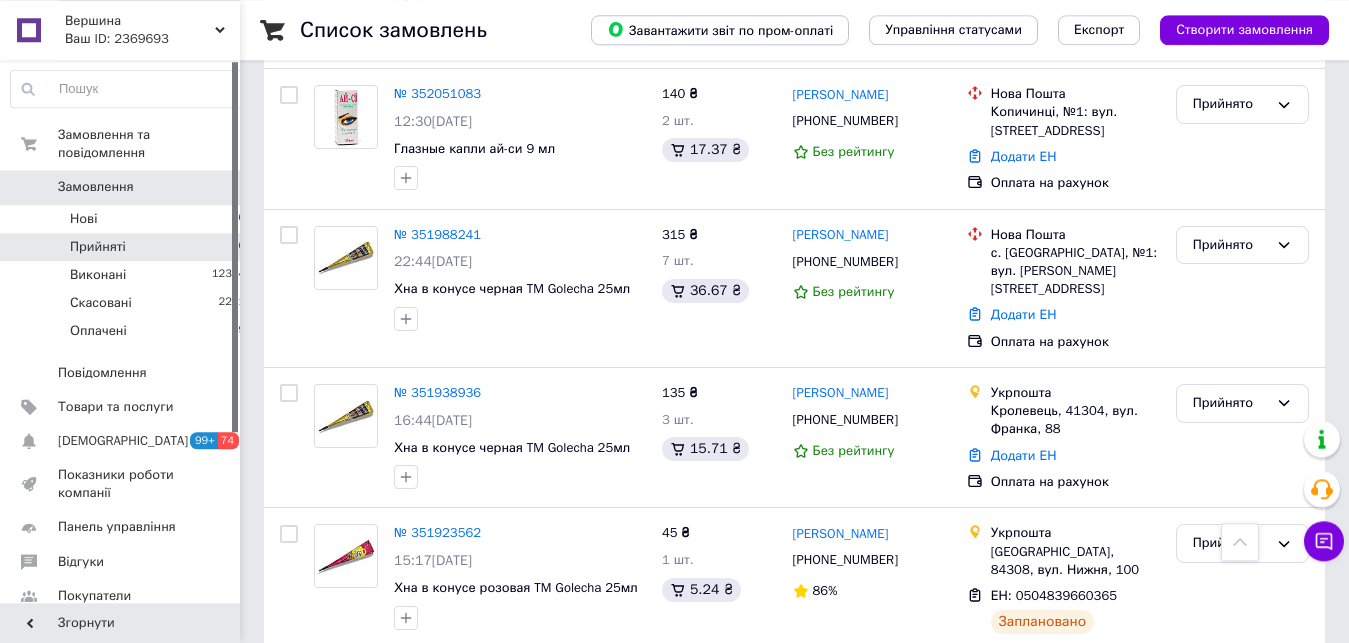 scroll, scrollTop: 510, scrollLeft: 0, axis: vertical 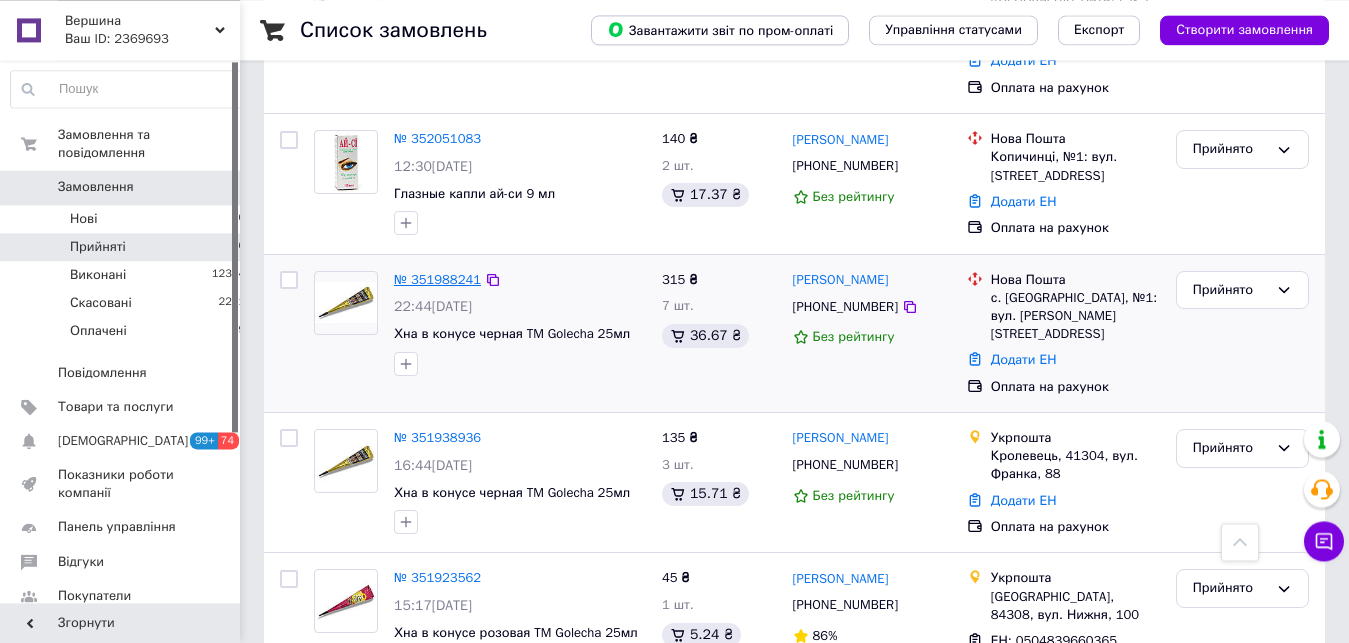 click on "№ 351988241" at bounding box center [437, 279] 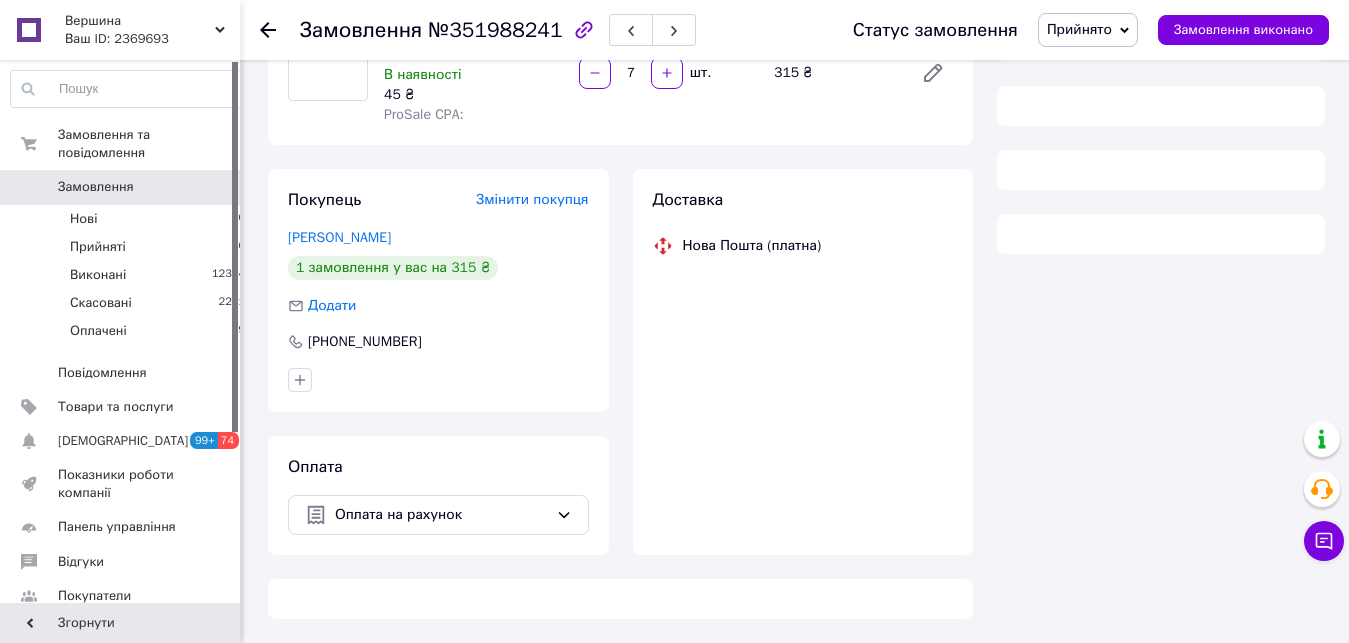 scroll, scrollTop: 210, scrollLeft: 0, axis: vertical 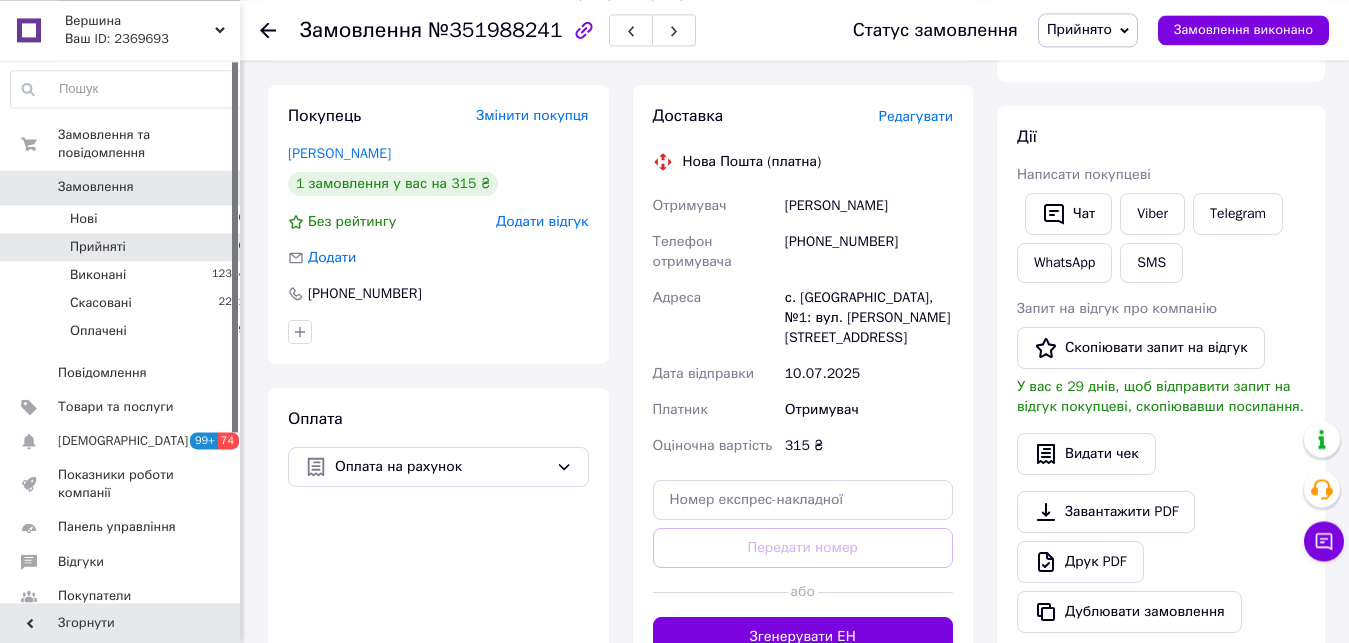 click on "Прийняті 6" at bounding box center [128, 247] 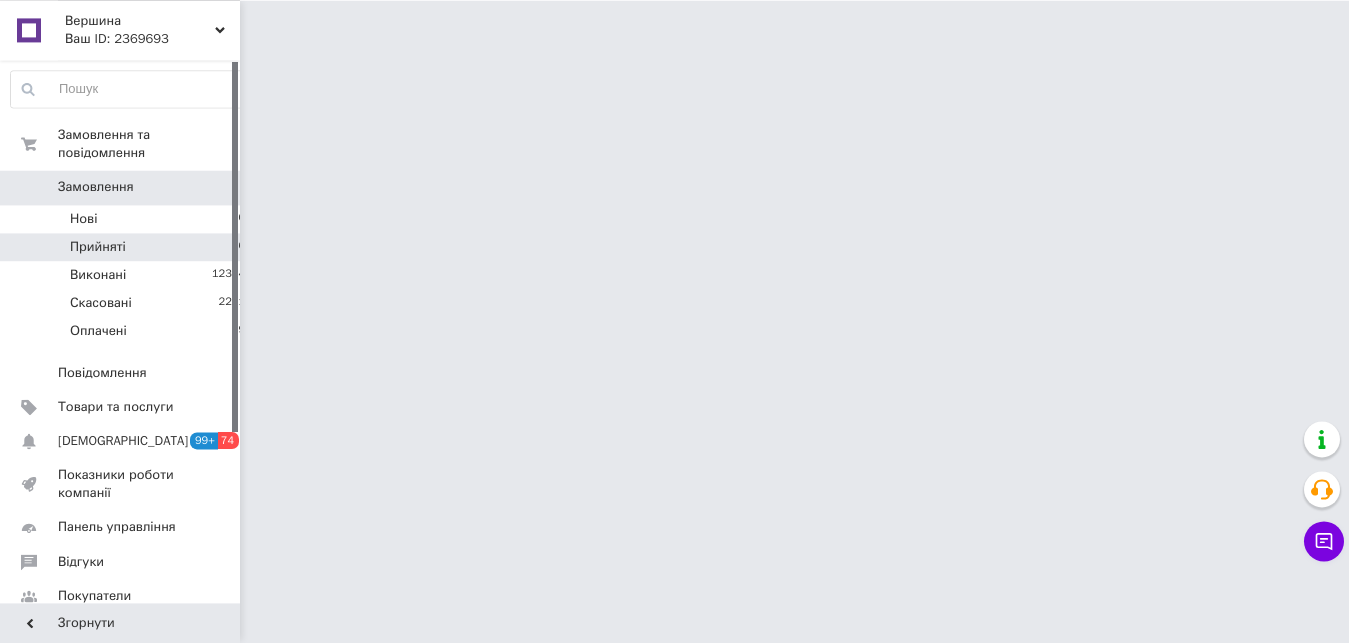 scroll, scrollTop: 0, scrollLeft: 0, axis: both 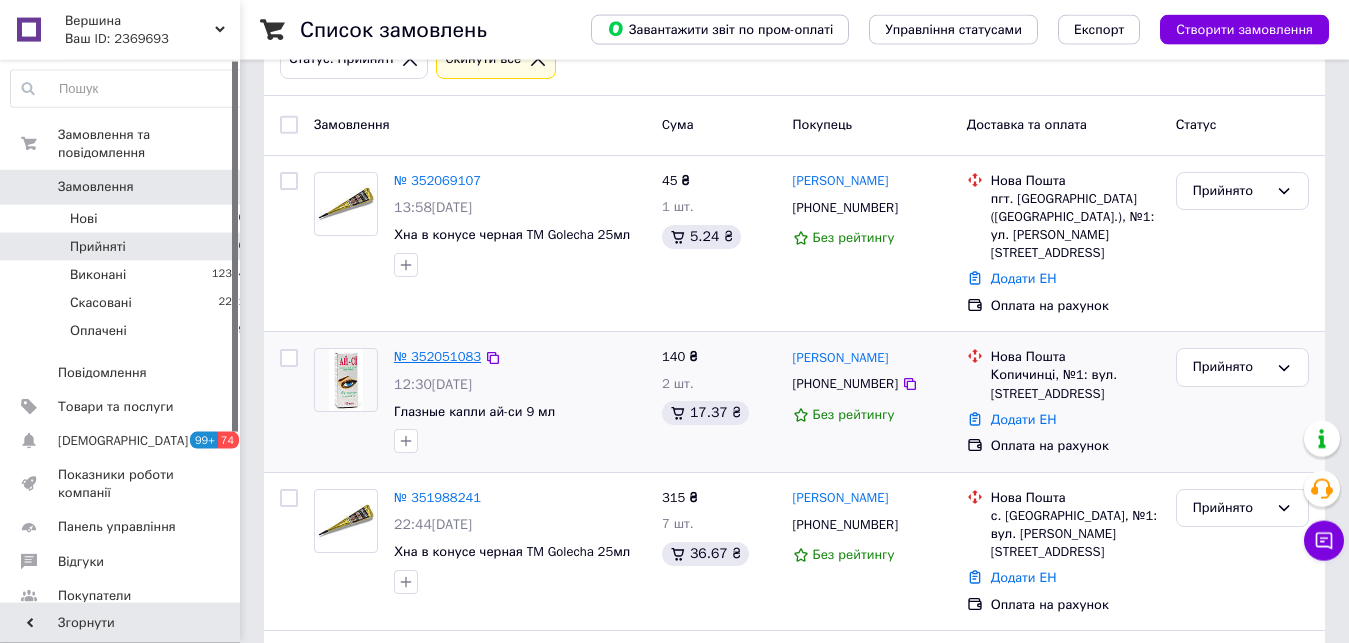 click on "№ 352051083" at bounding box center [437, 356] 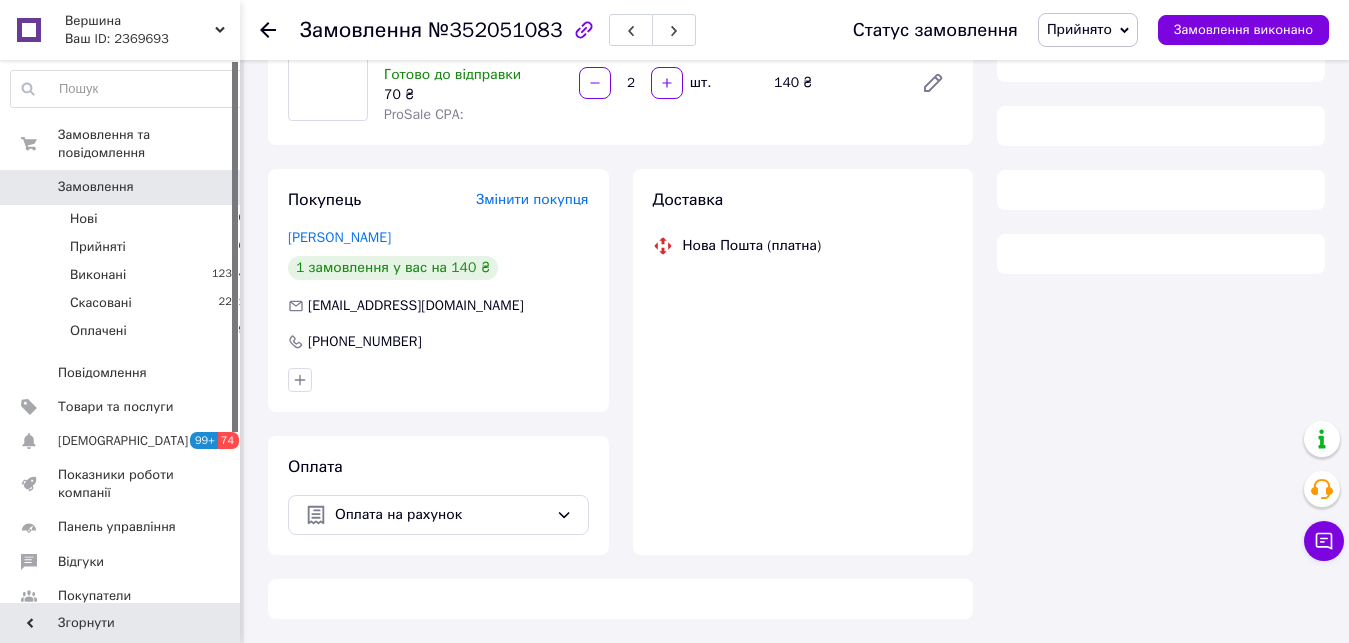 scroll, scrollTop: 190, scrollLeft: 0, axis: vertical 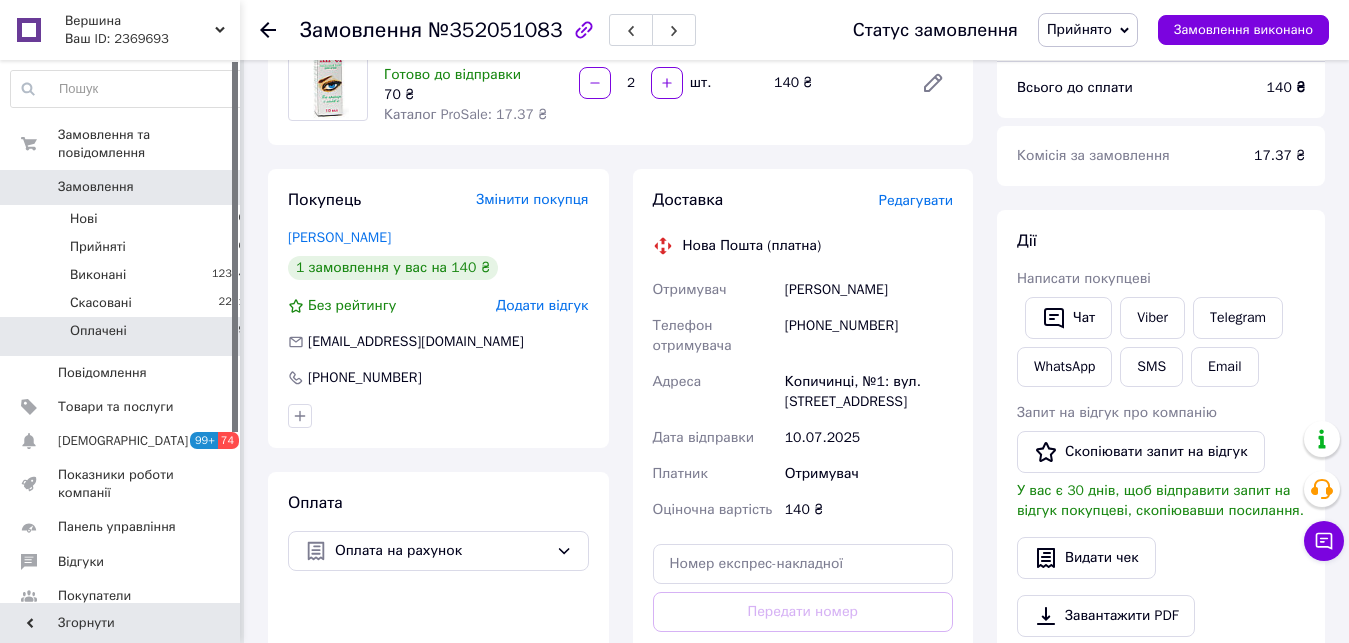 click on "Оплачені 39" at bounding box center (128, 336) 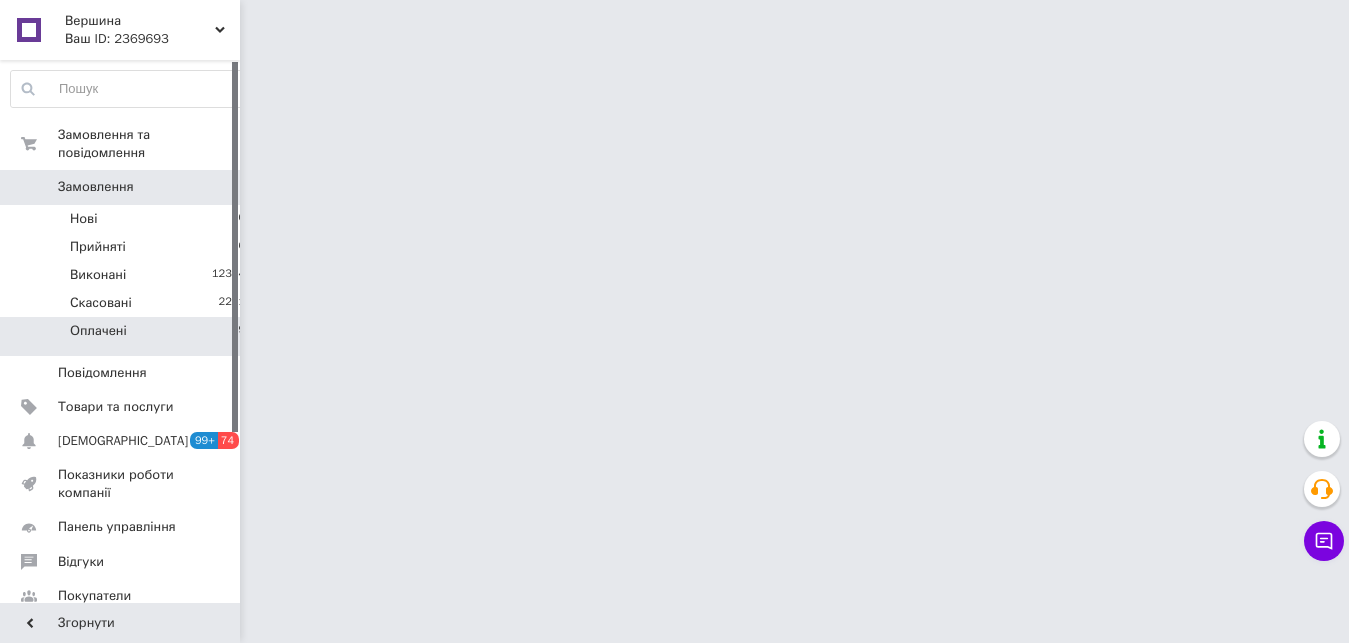 scroll, scrollTop: 0, scrollLeft: 0, axis: both 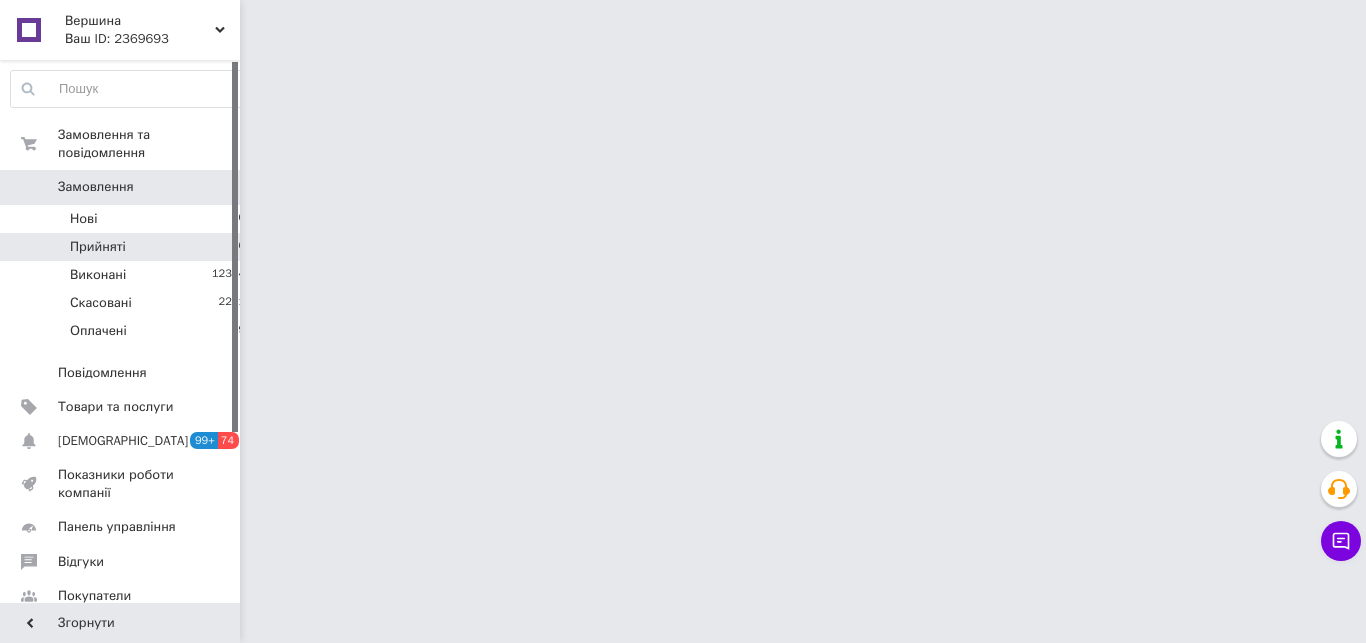 click on "Прийняті 6" at bounding box center (128, 247) 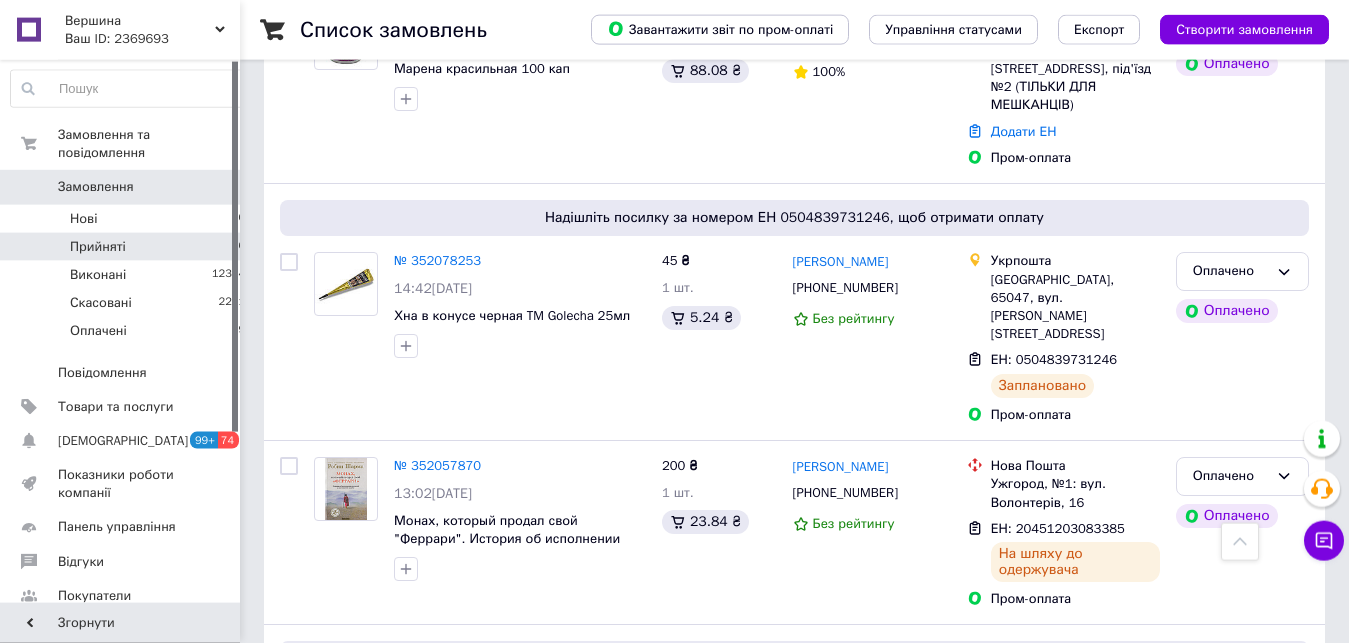 scroll, scrollTop: 518, scrollLeft: 0, axis: vertical 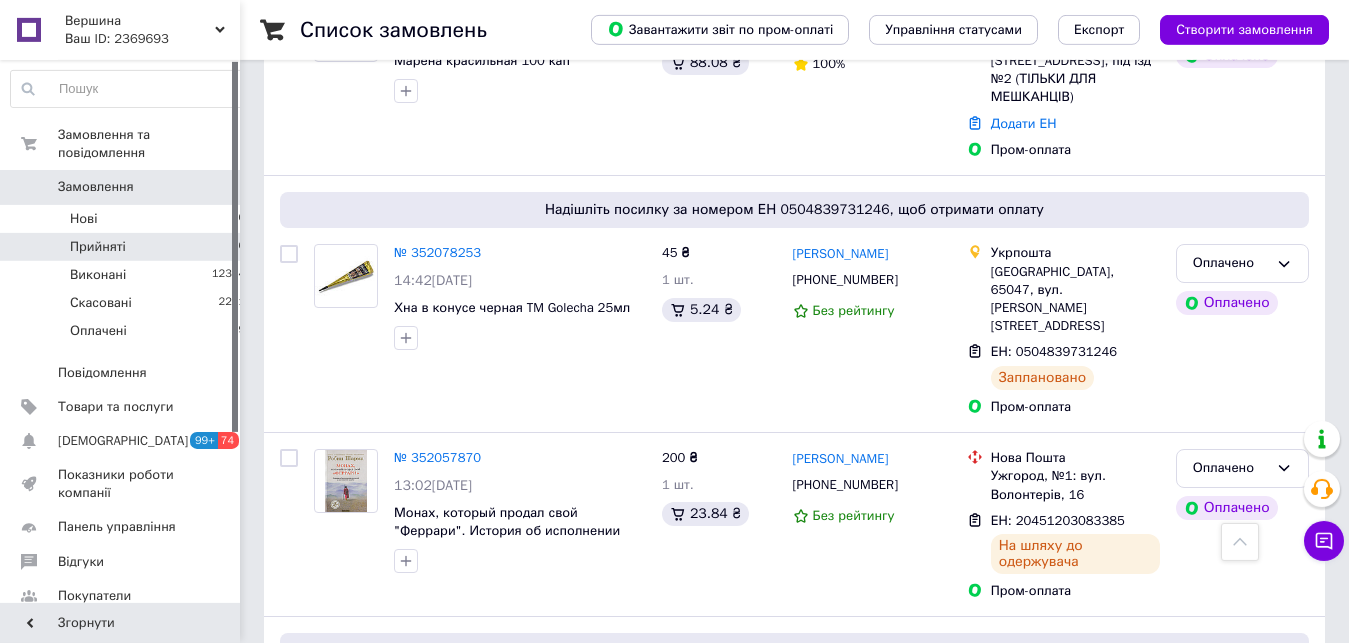 click on "Прийняті 6" at bounding box center [128, 247] 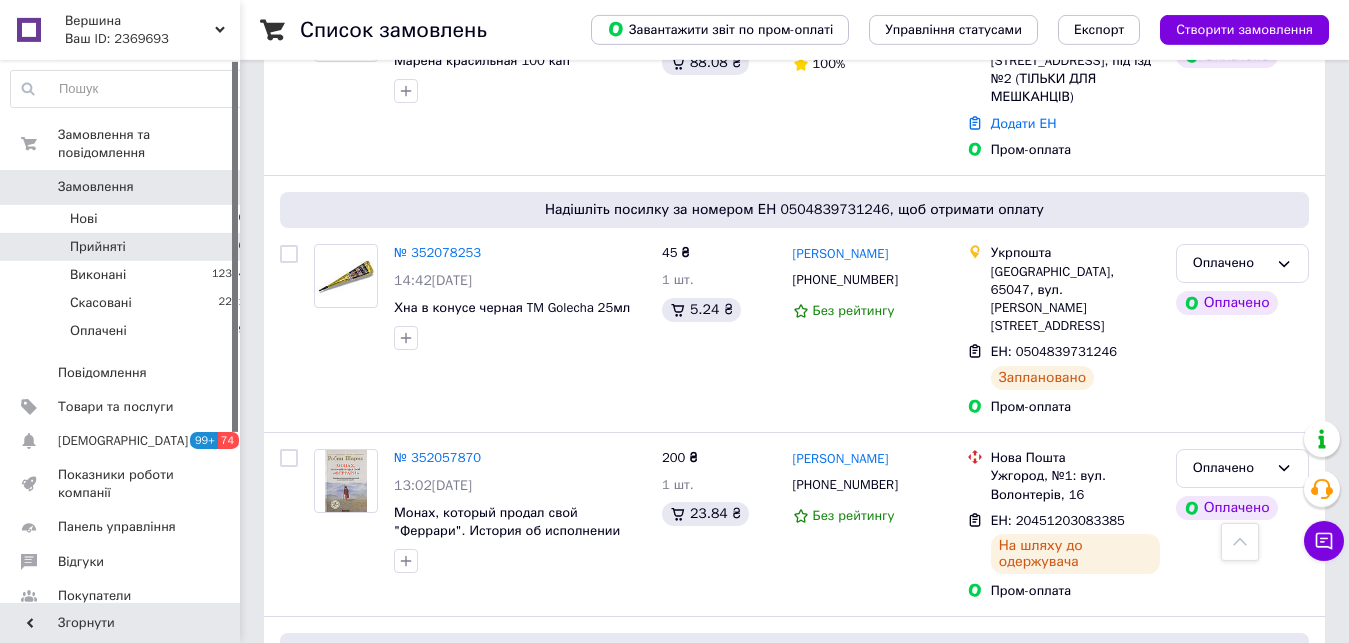 click on "Прийняті 6" at bounding box center [128, 247] 